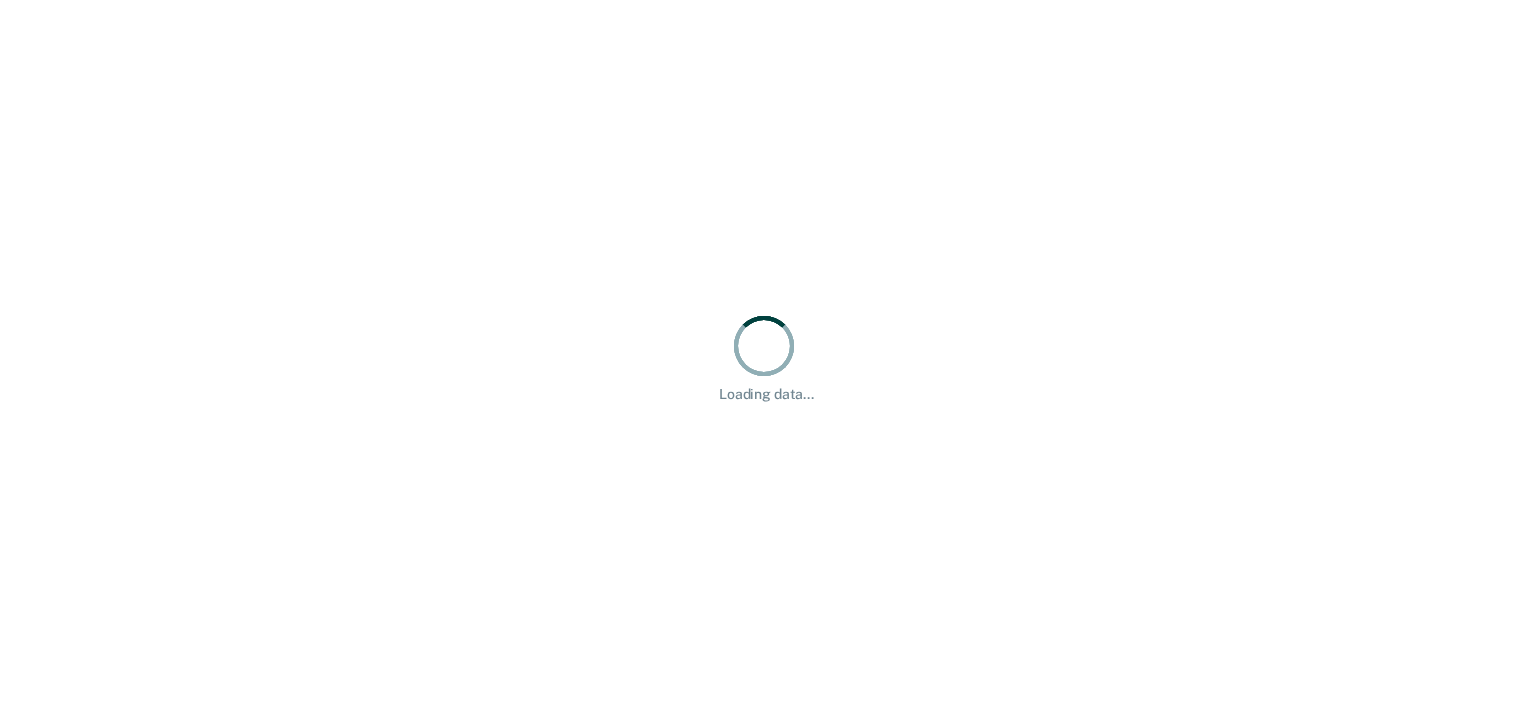 scroll, scrollTop: 0, scrollLeft: 0, axis: both 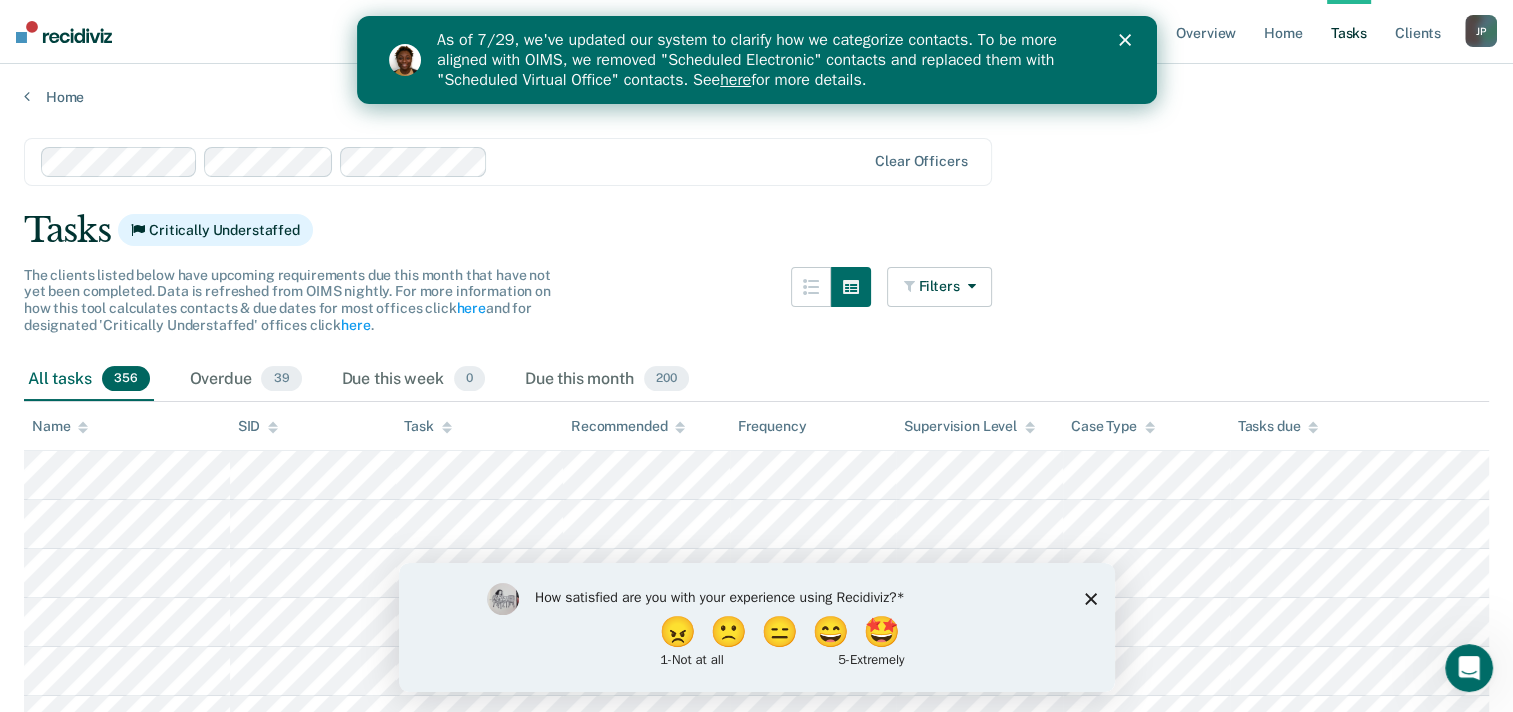 click 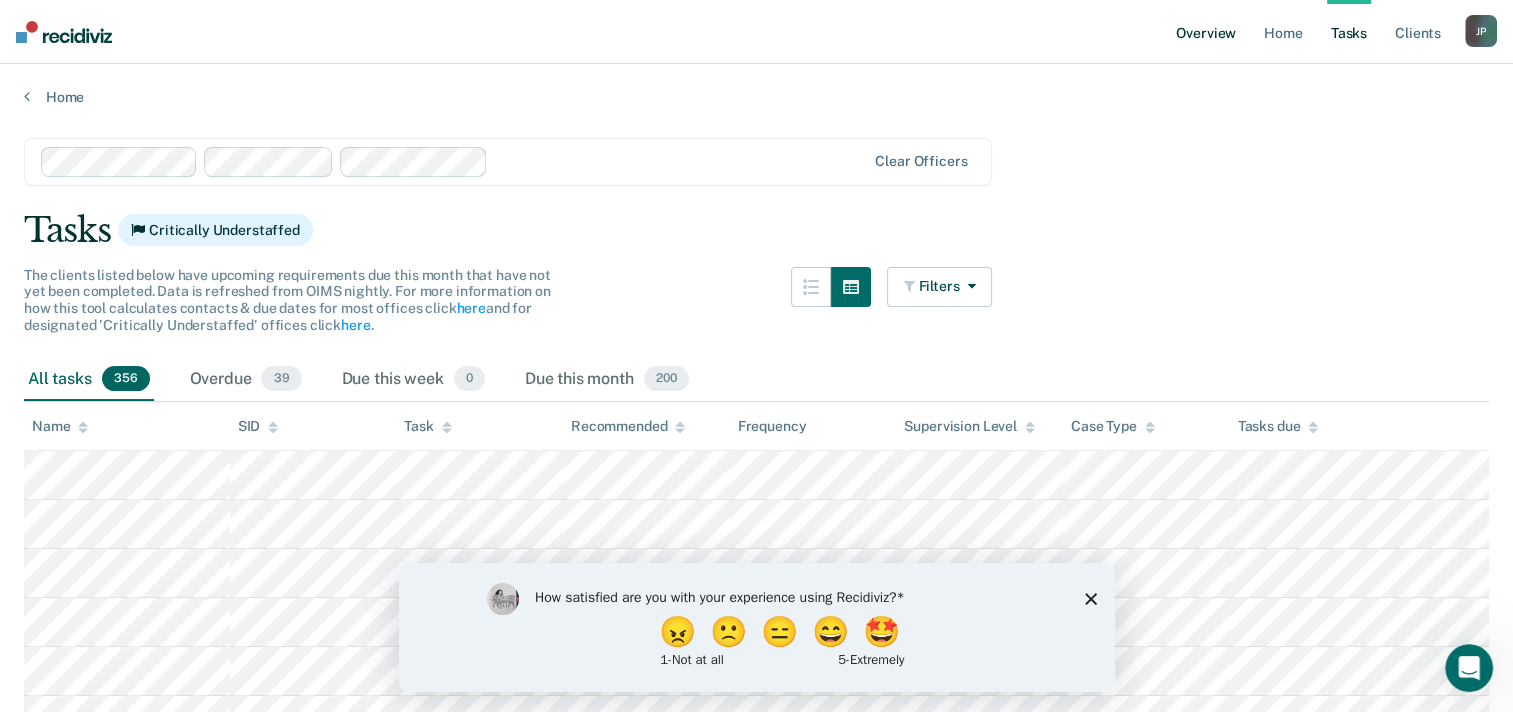 click on "Overview" at bounding box center (1206, 32) 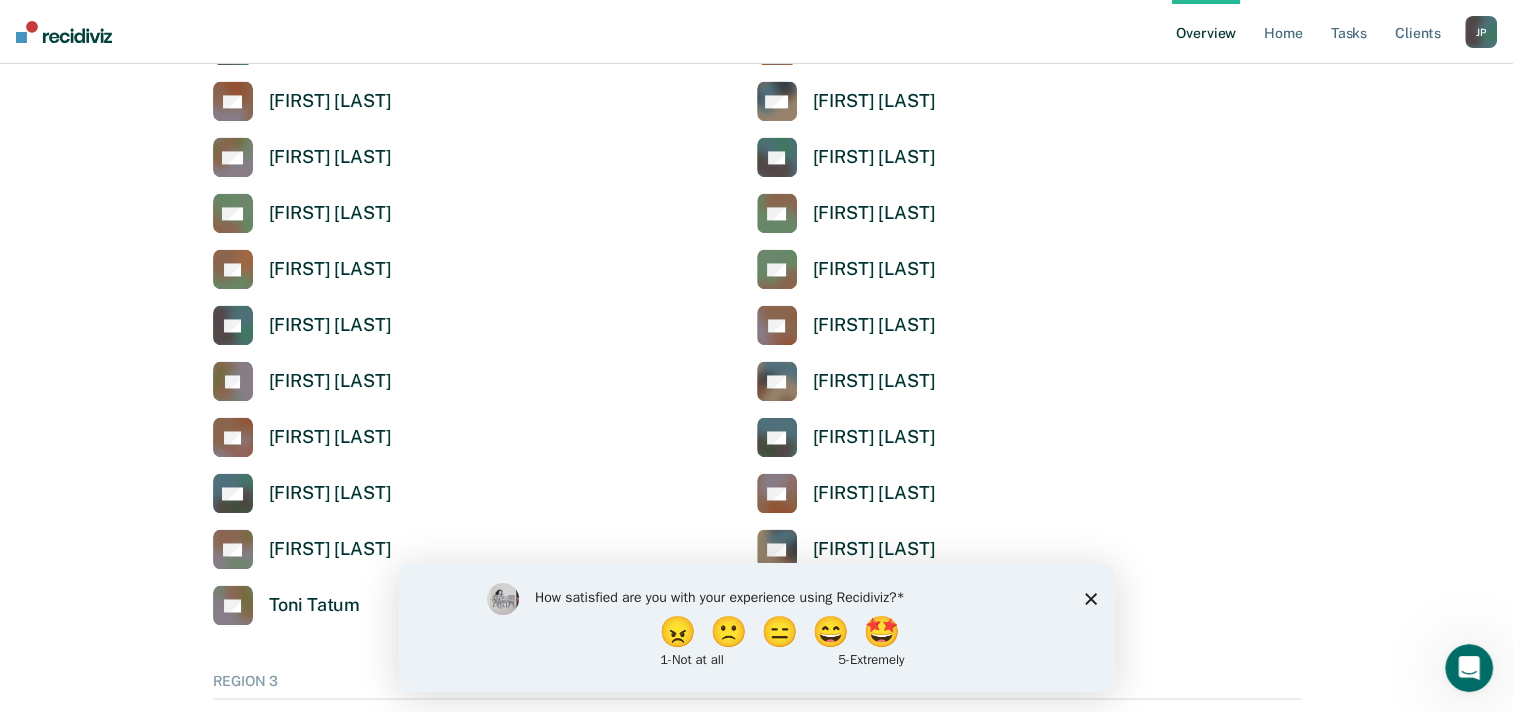 scroll, scrollTop: 3400, scrollLeft: 0, axis: vertical 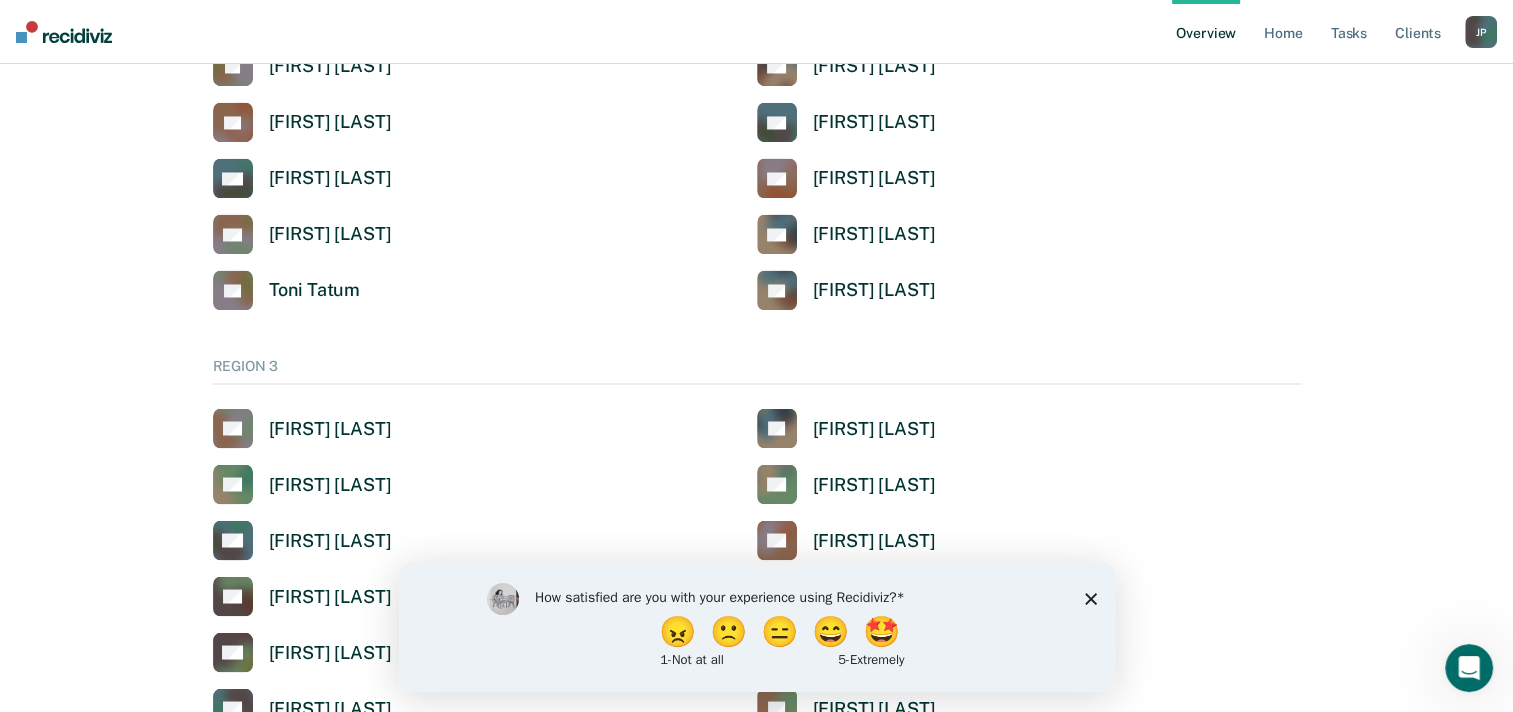 click 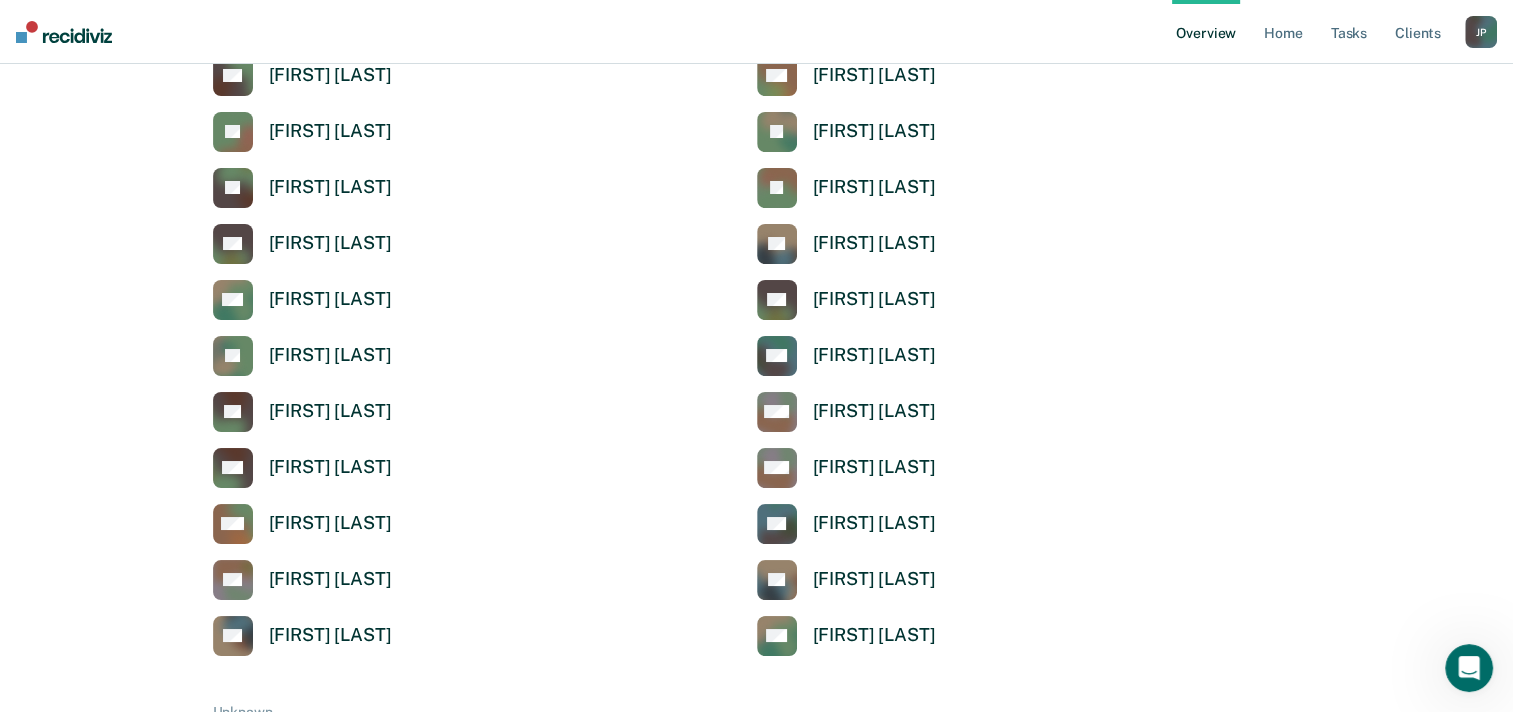 scroll, scrollTop: 7400, scrollLeft: 0, axis: vertical 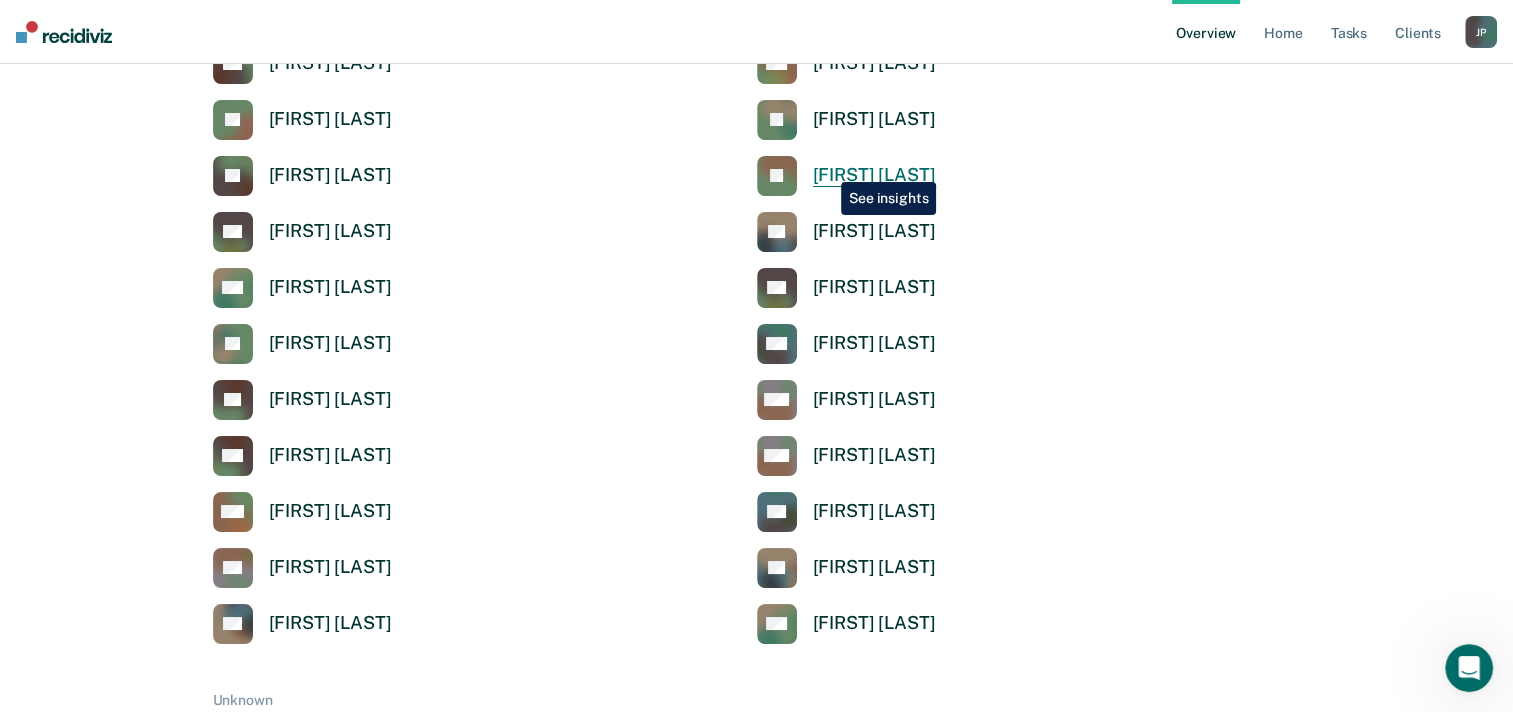 click on "[FIRST] [LAST]" at bounding box center (874, 175) 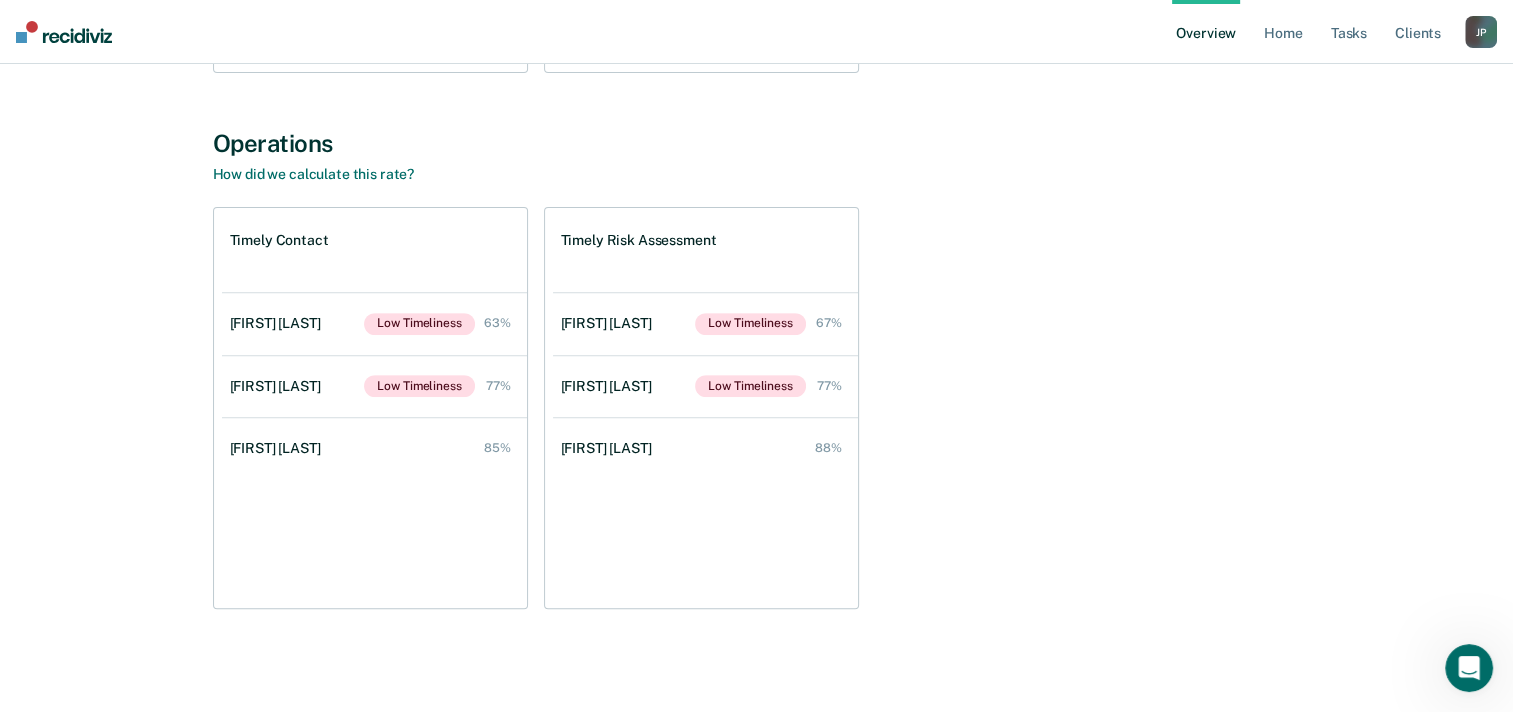 scroll, scrollTop: 457, scrollLeft: 0, axis: vertical 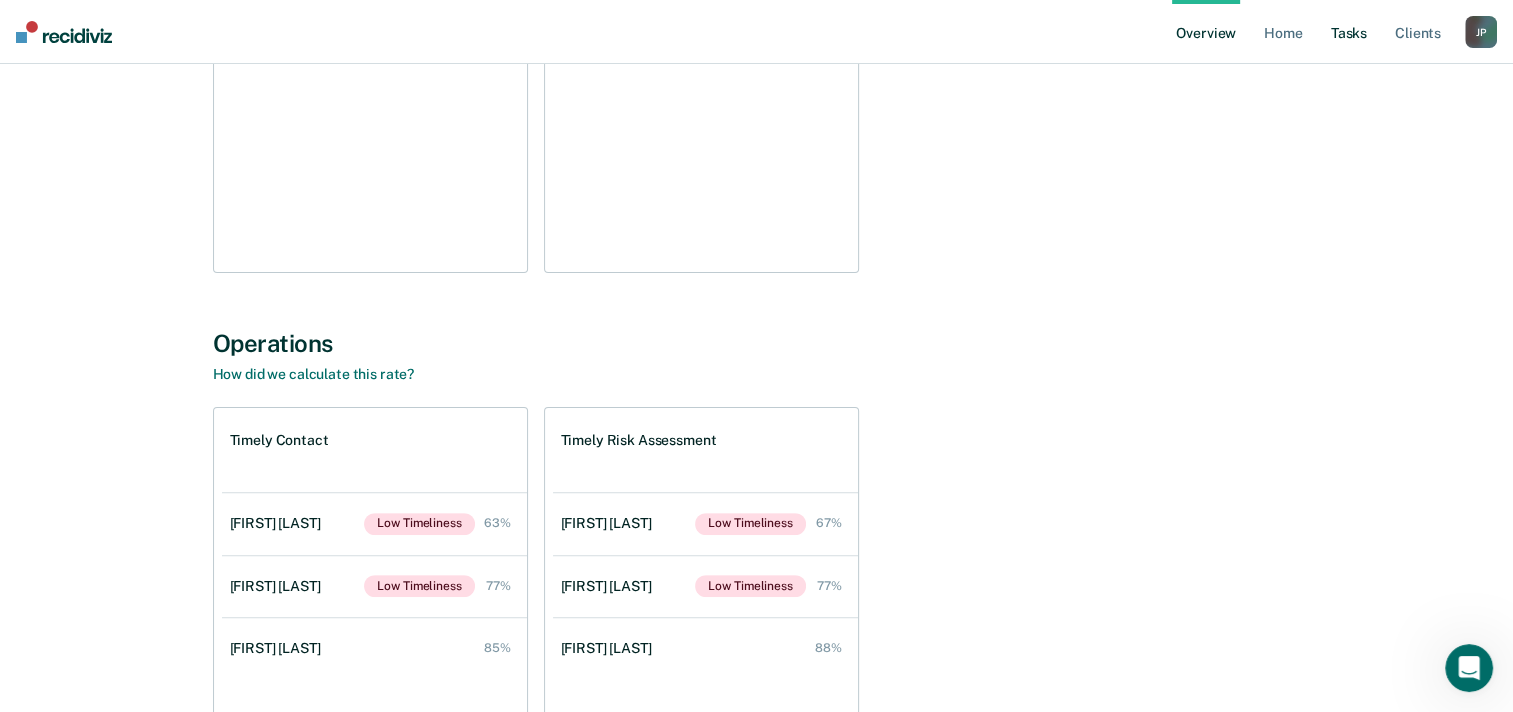 click on "Tasks" at bounding box center (1349, 32) 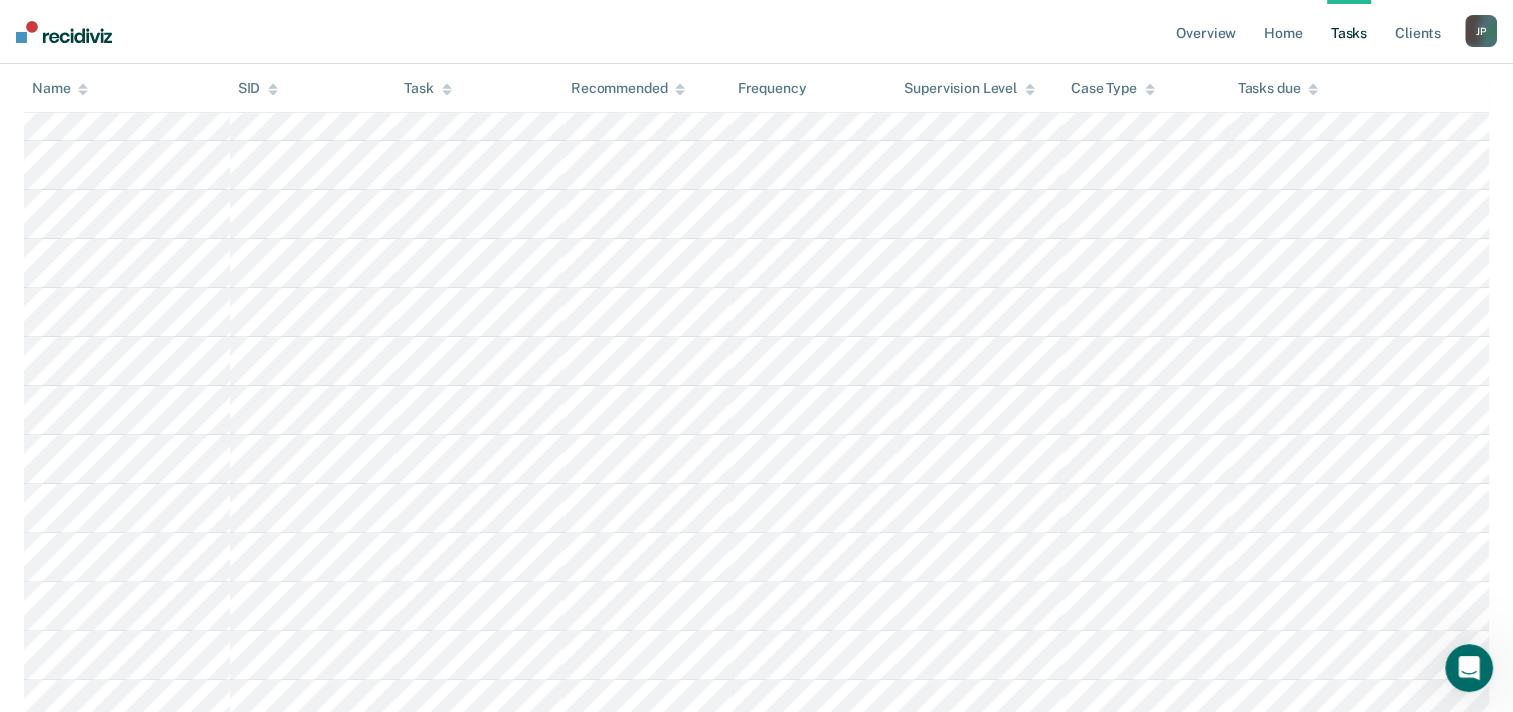 scroll, scrollTop: 0, scrollLeft: 0, axis: both 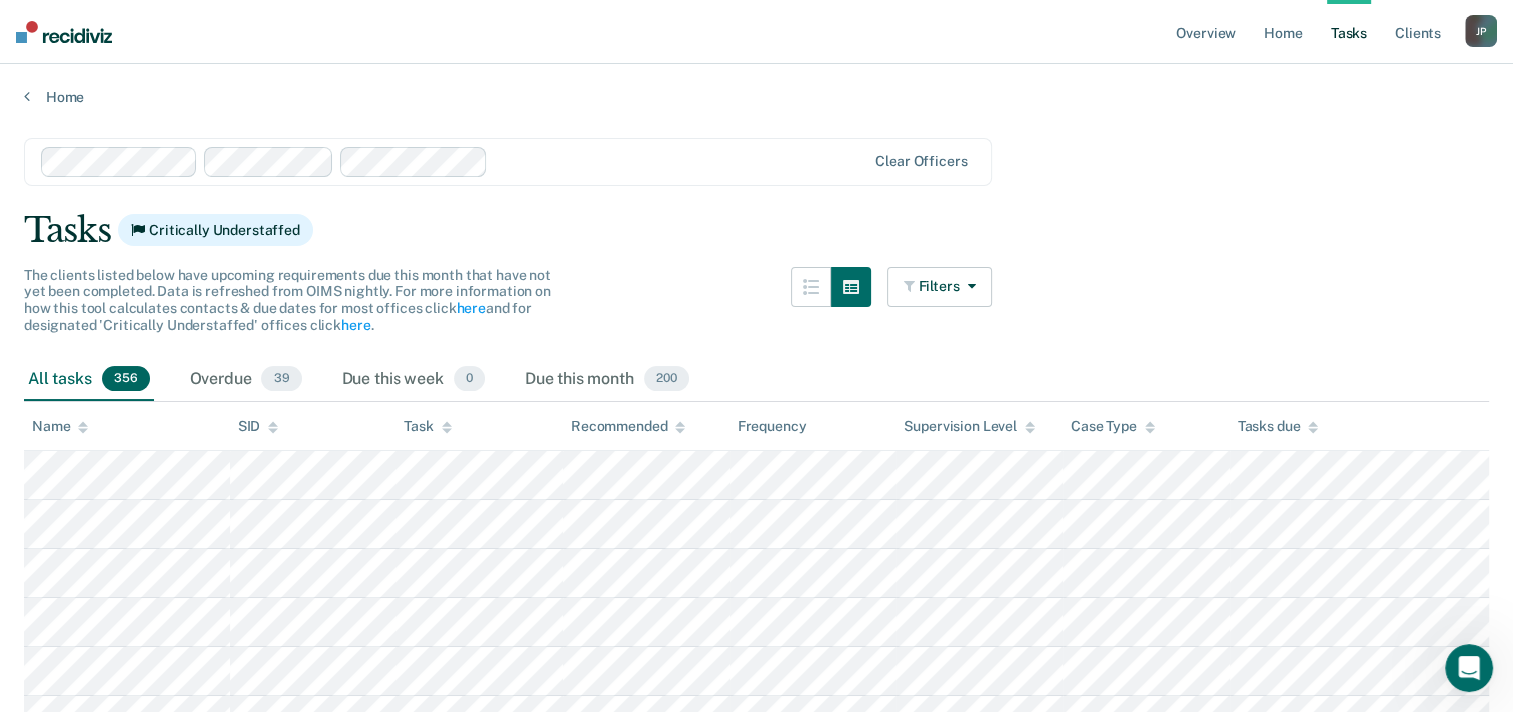 click on "Tasks Critically Understaffed" at bounding box center [756, 230] 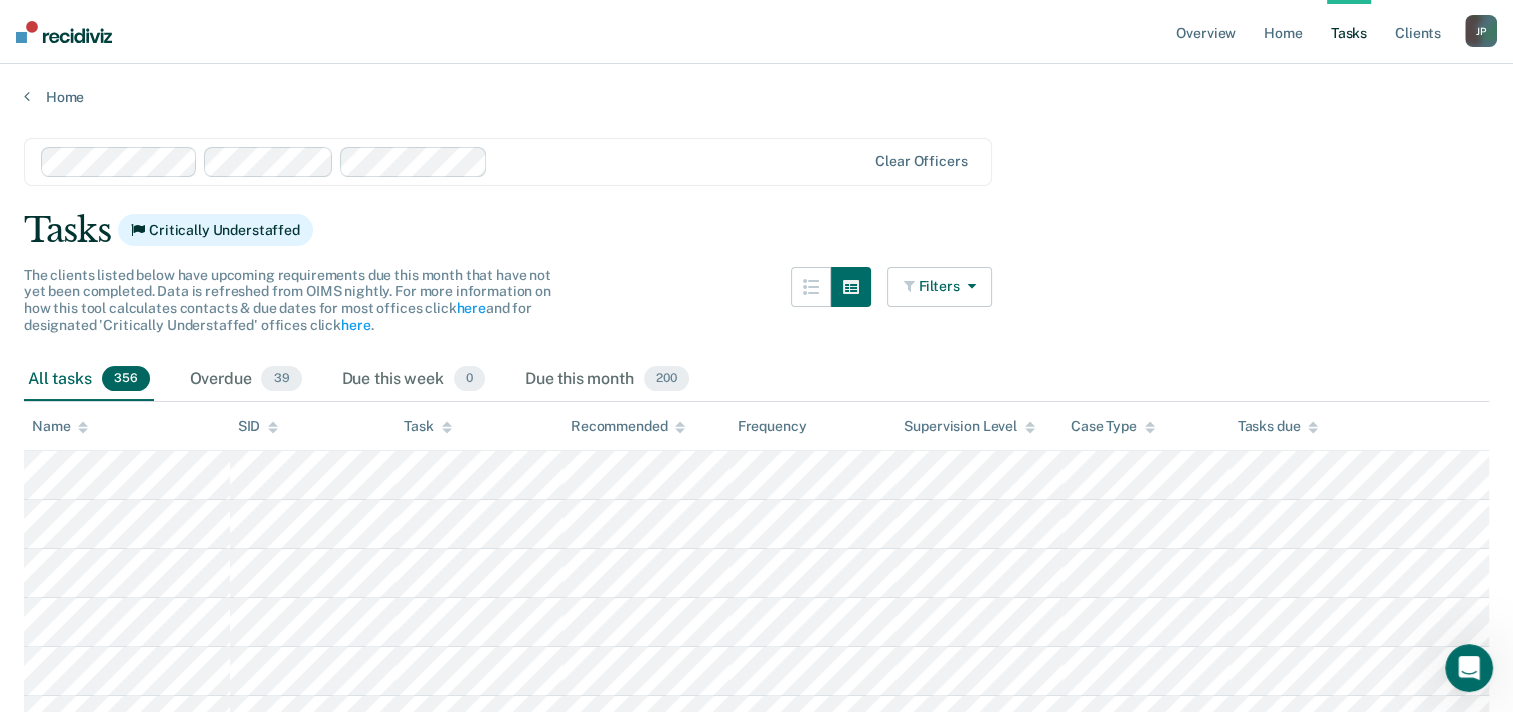 click on "Filters" at bounding box center (940, 287) 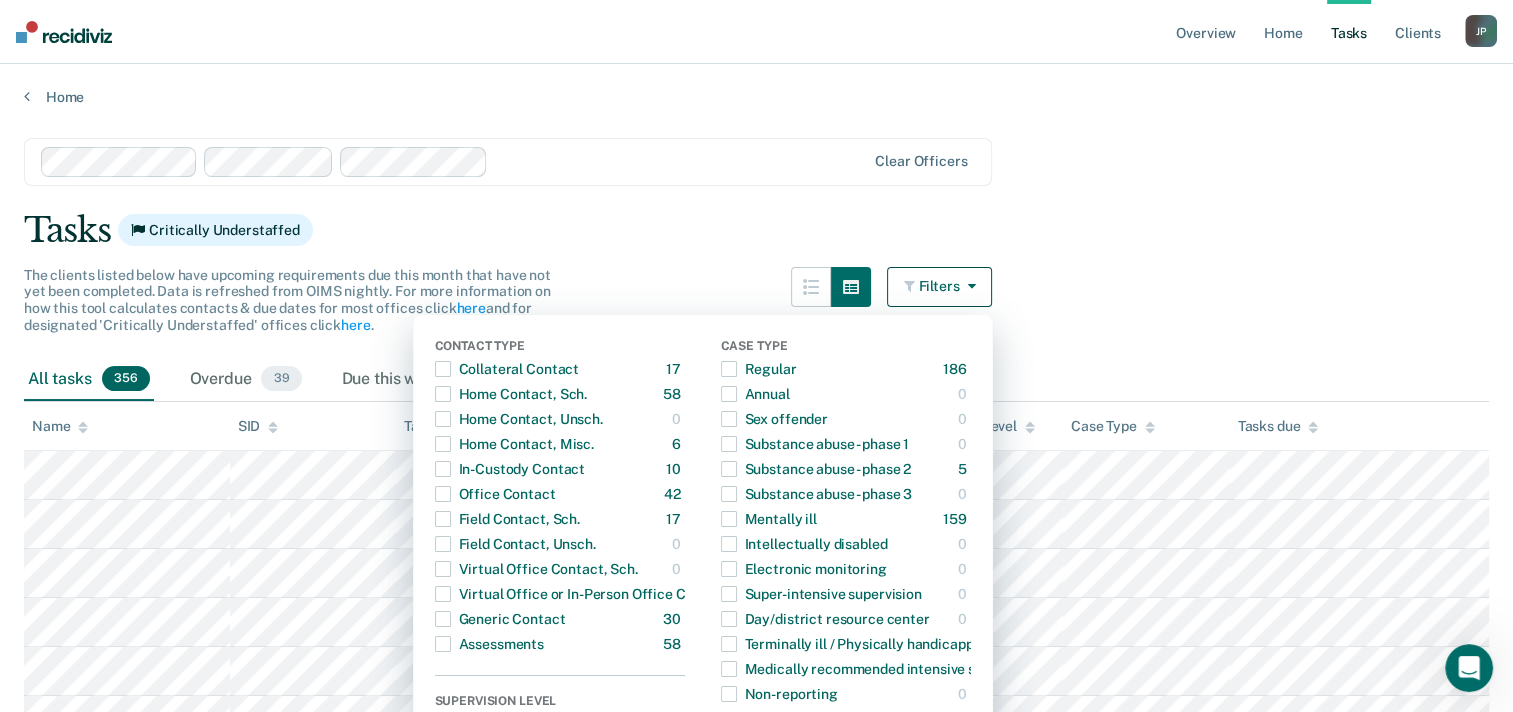 click on "Filters" at bounding box center (940, 287) 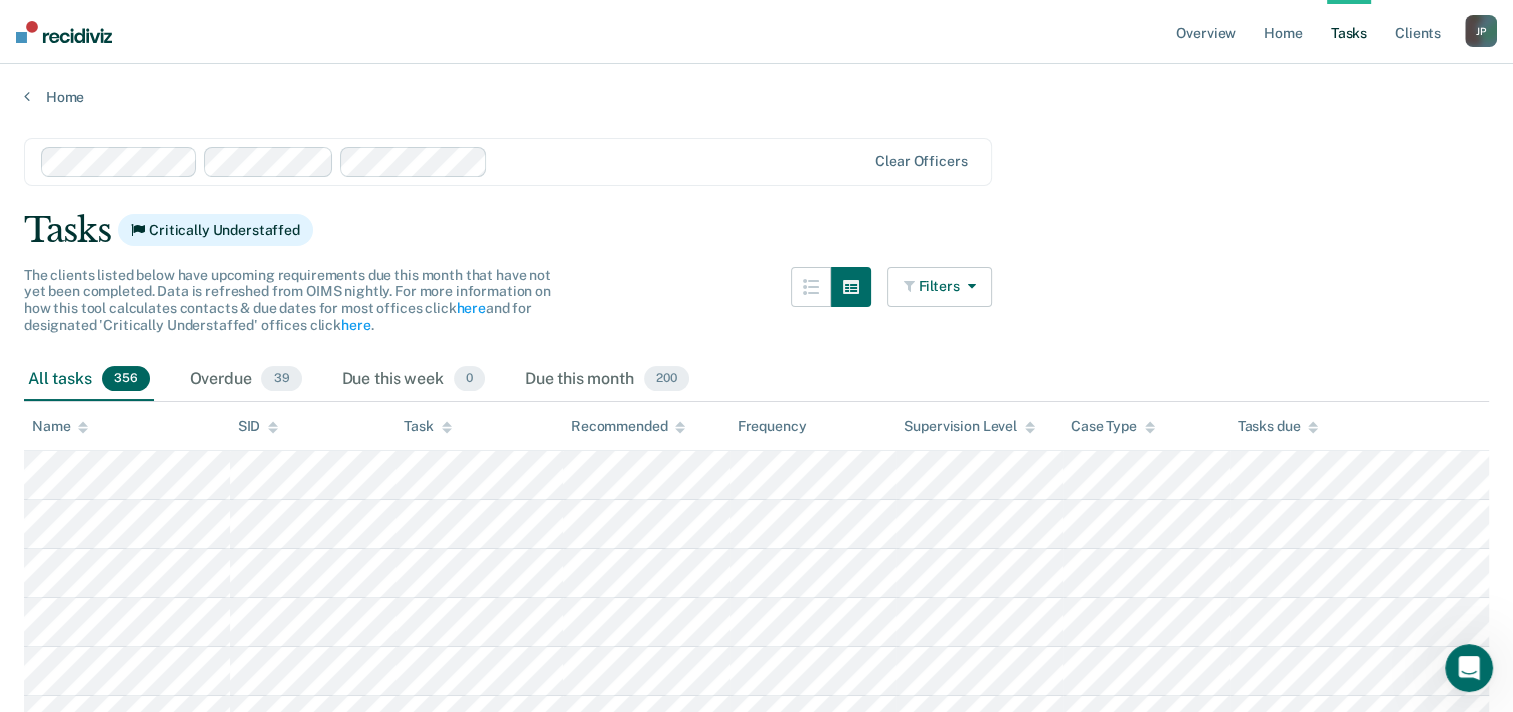 click at bounding box center [967, 286] 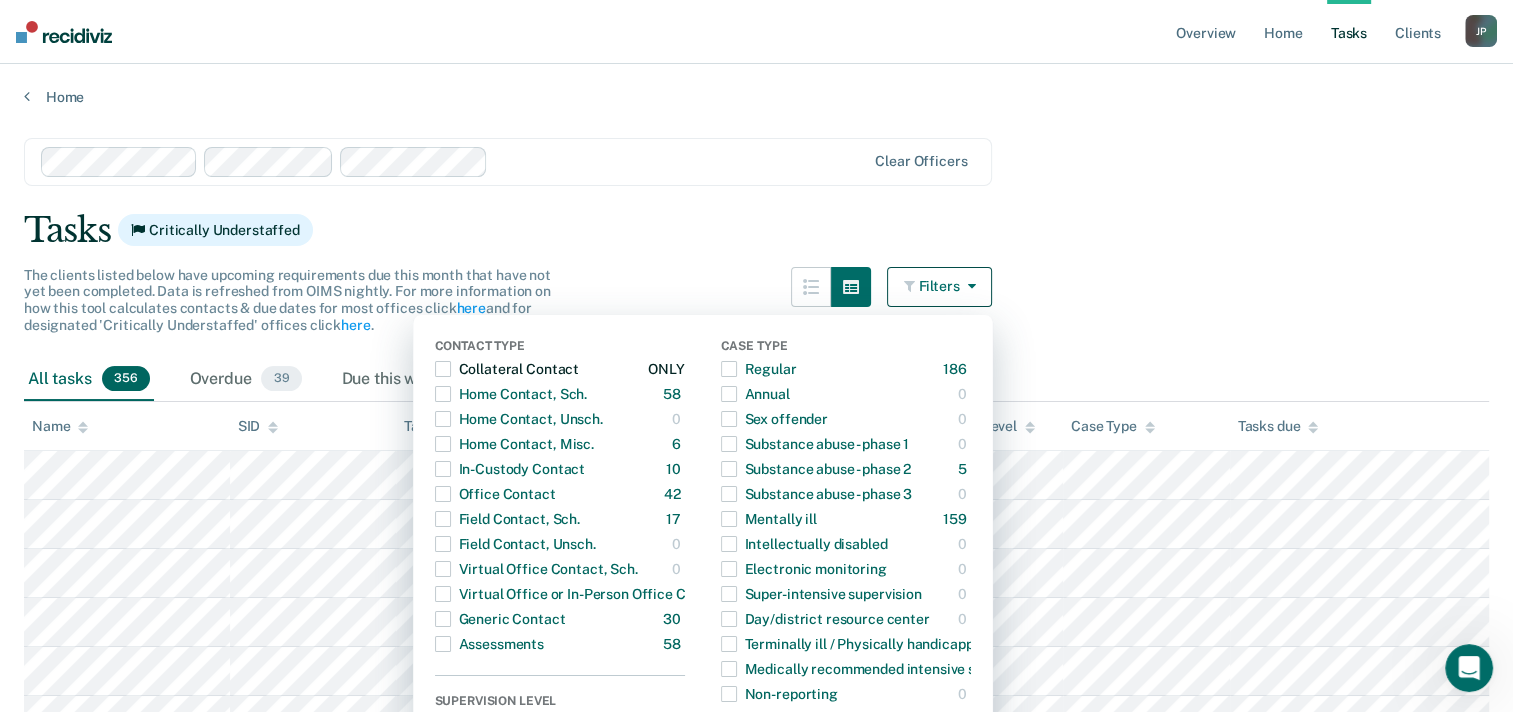 click at bounding box center [443, 369] 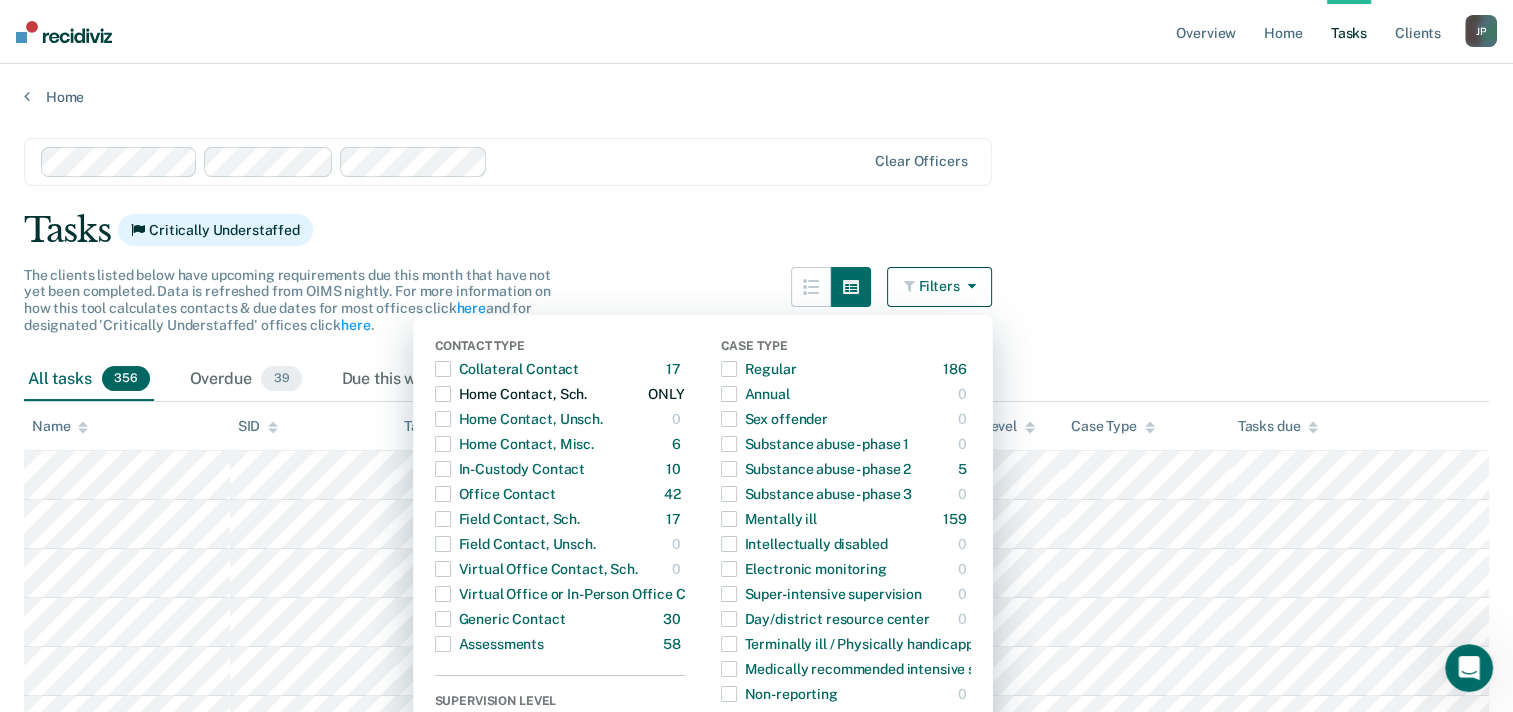click at bounding box center [443, 394] 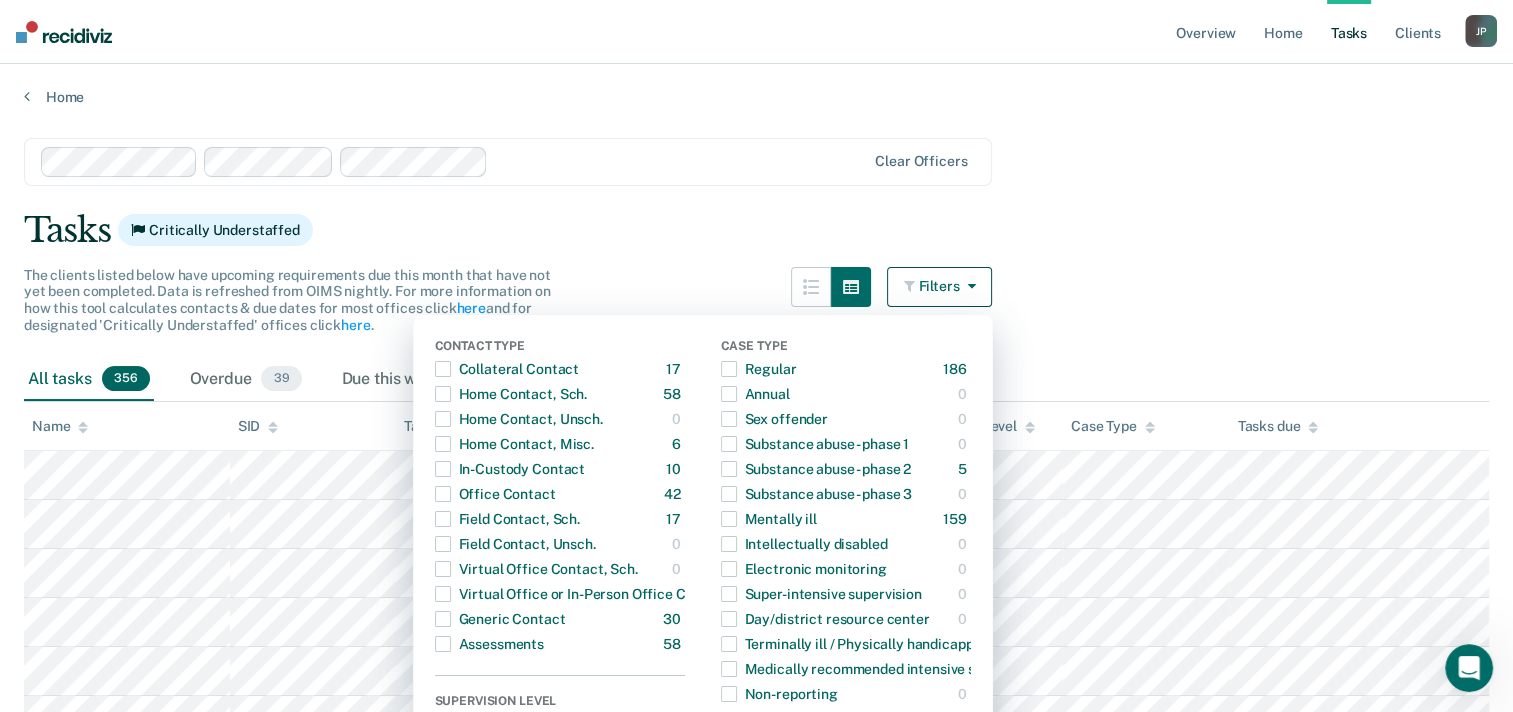 click on "Filters" at bounding box center (940, 287) 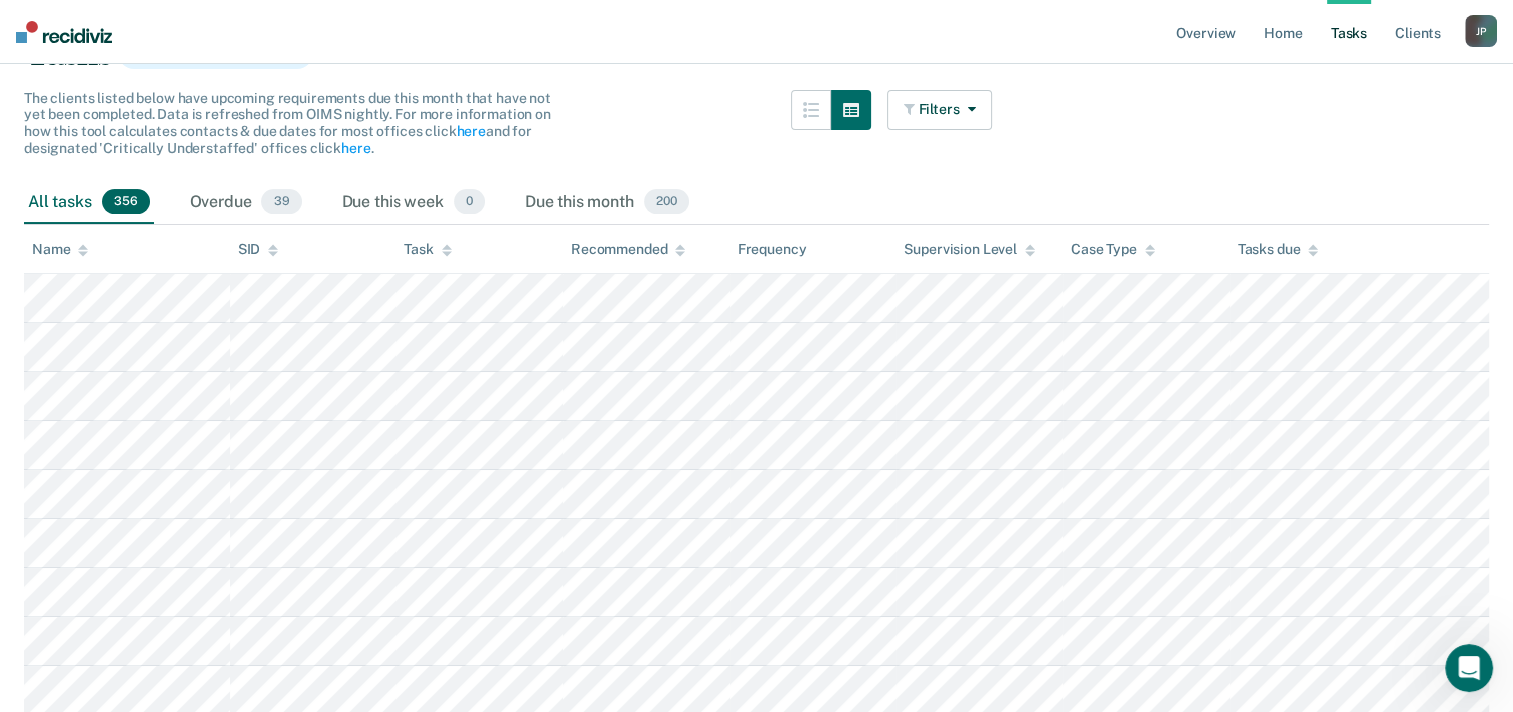 scroll, scrollTop: 0, scrollLeft: 0, axis: both 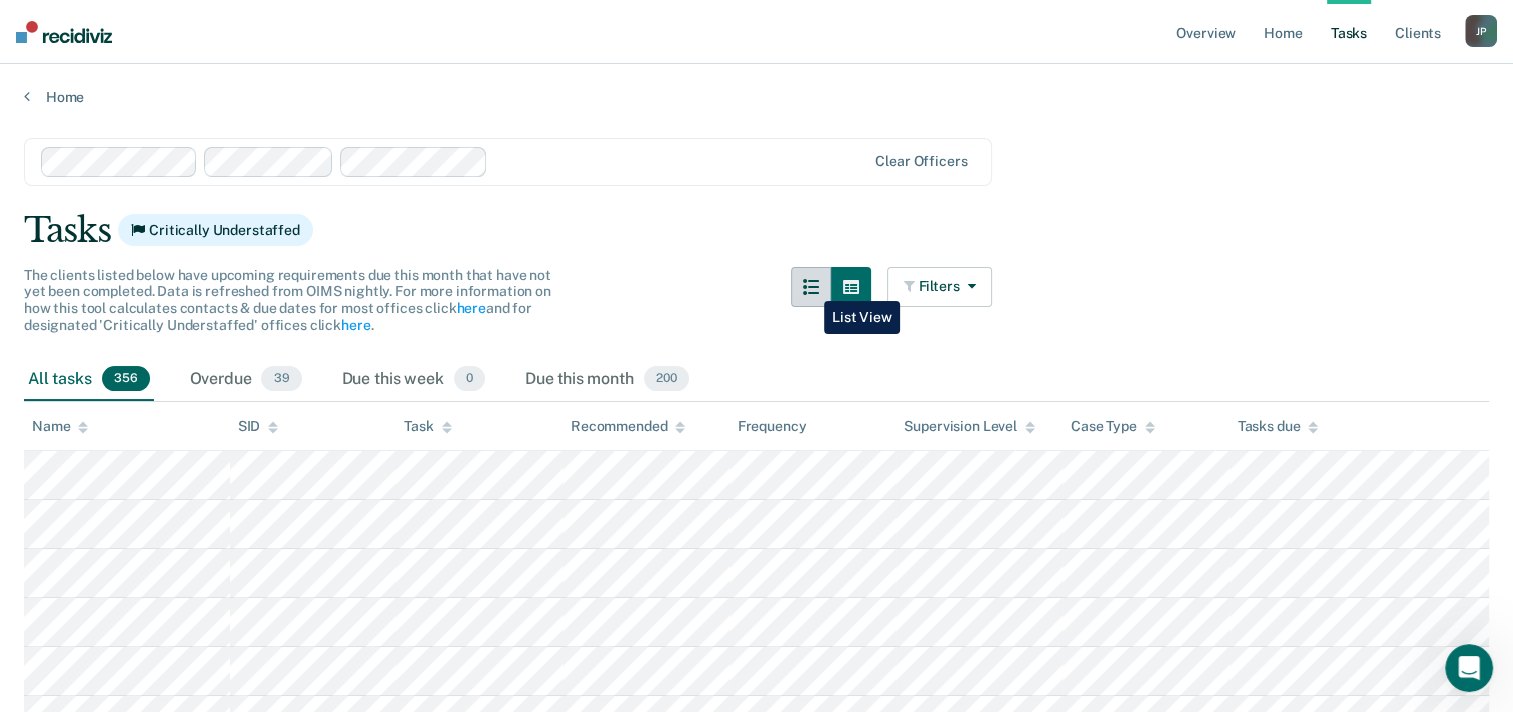 click at bounding box center [811, 287] 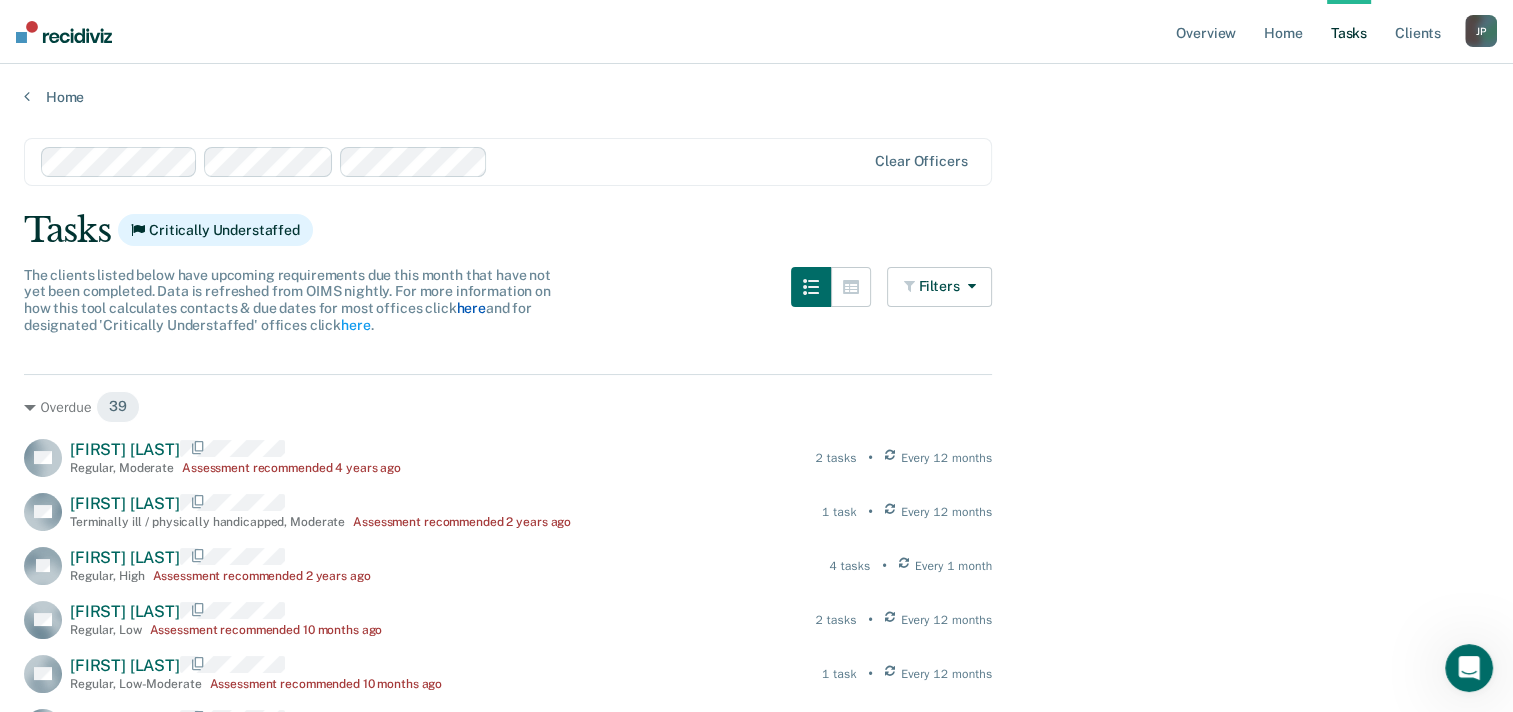 click on "here" at bounding box center [470, 308] 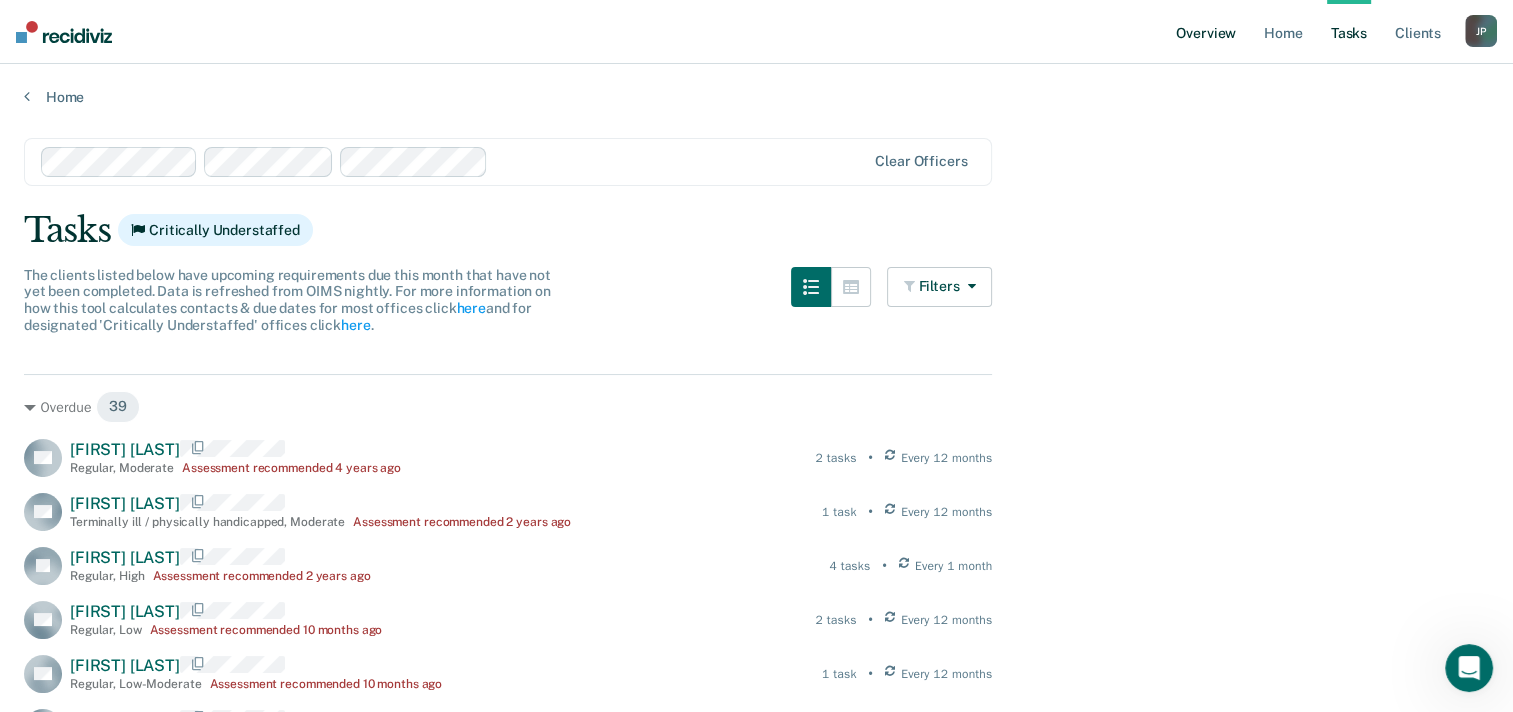 click on "Overview" at bounding box center (1206, 32) 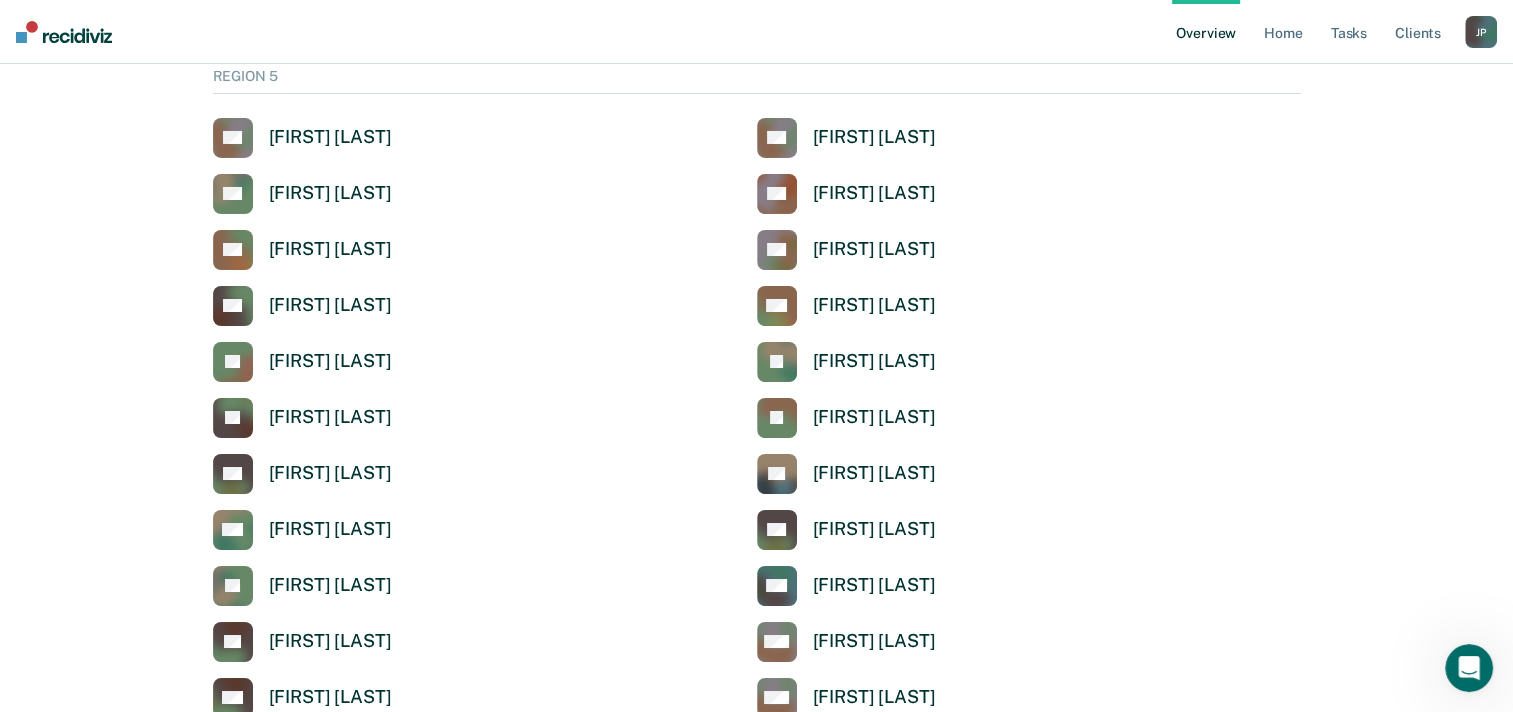 scroll, scrollTop: 7200, scrollLeft: 0, axis: vertical 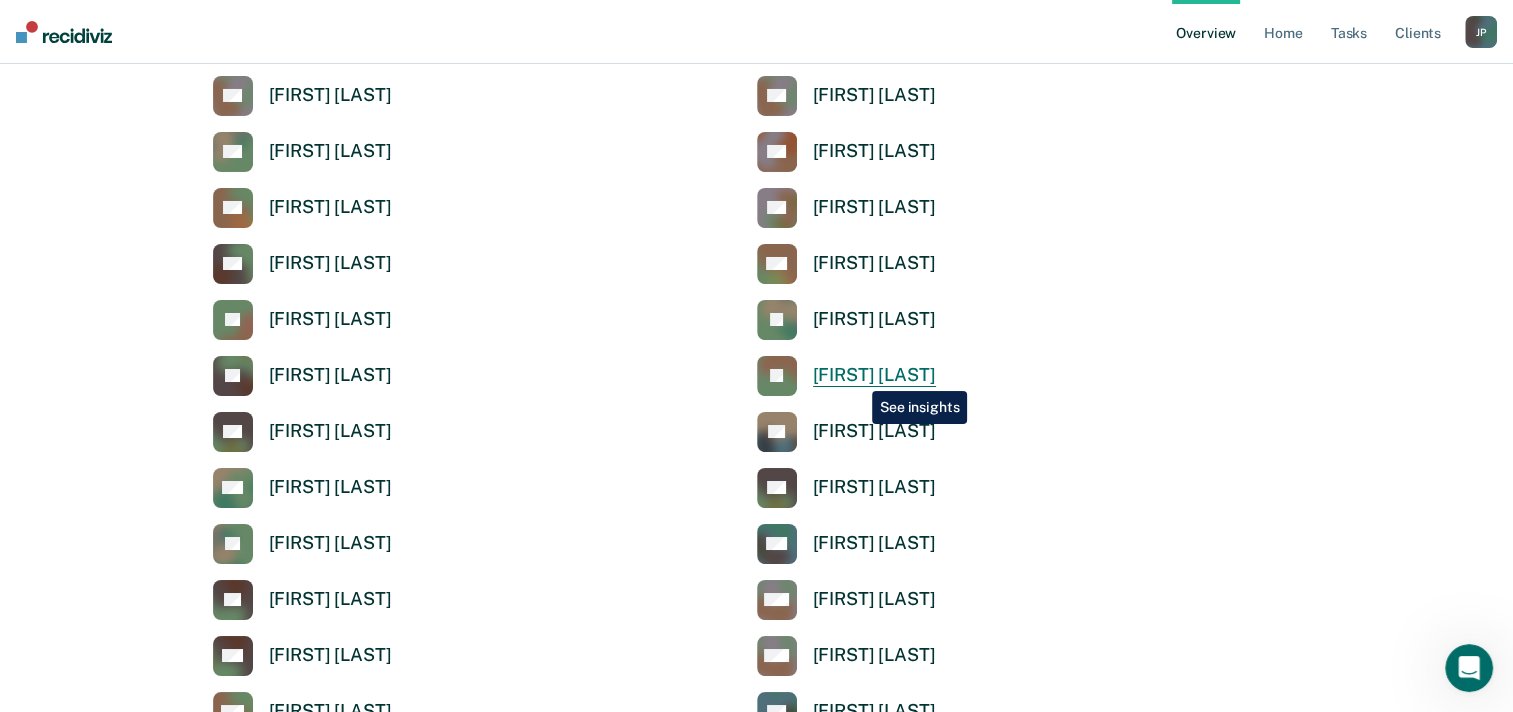 click on "[FIRST] [LAST]" at bounding box center [874, 375] 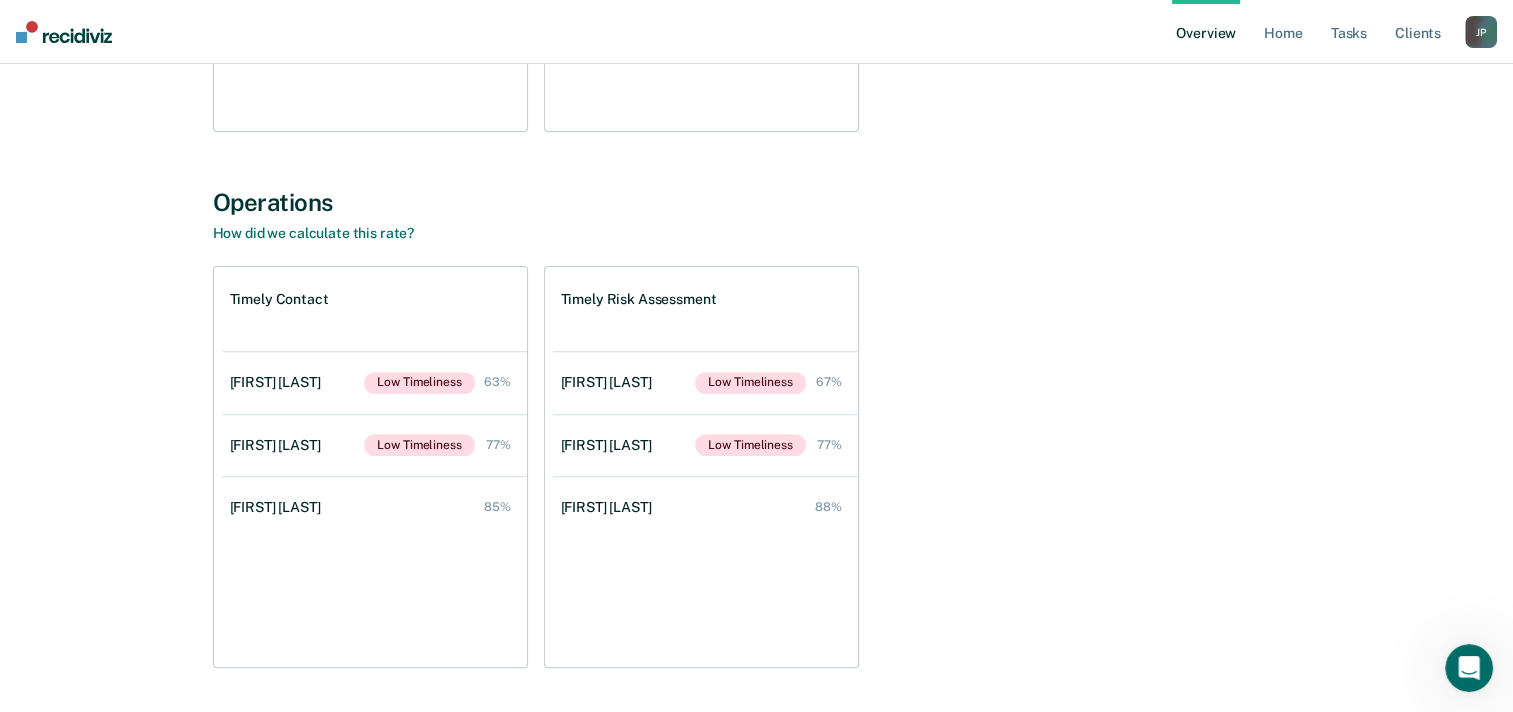 scroll, scrollTop: 600, scrollLeft: 0, axis: vertical 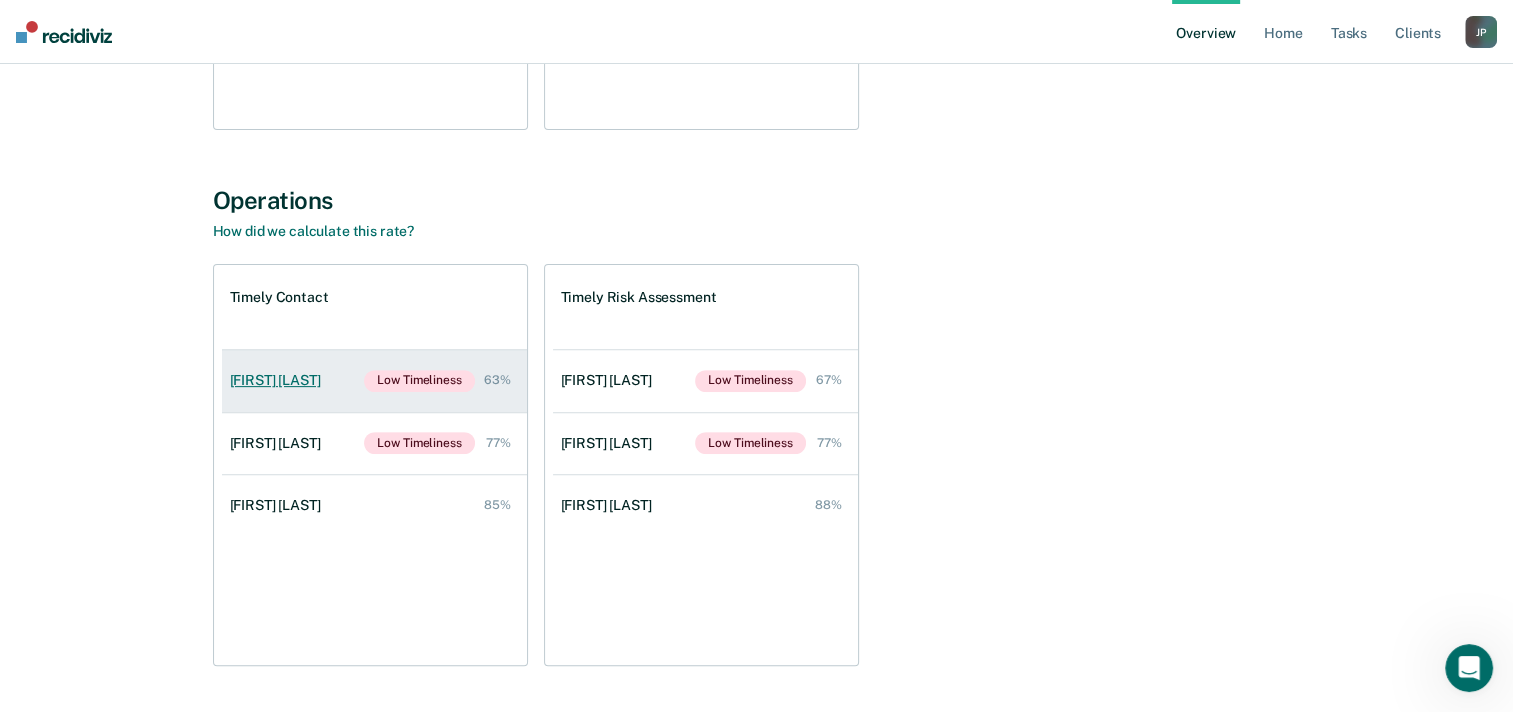 click on "[FIRST] [LAST] [PERCENTAGE]%" at bounding box center (374, 381) 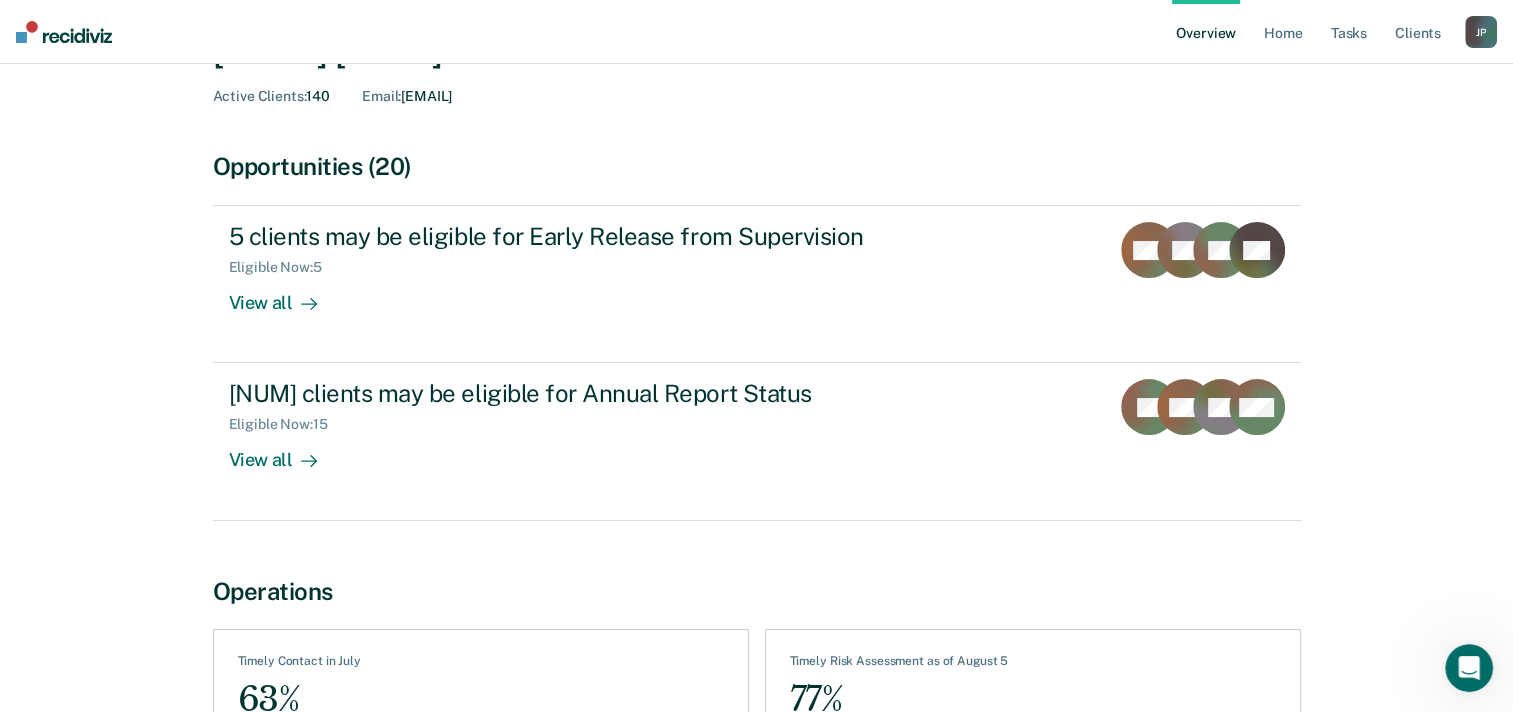 scroll, scrollTop: 0, scrollLeft: 0, axis: both 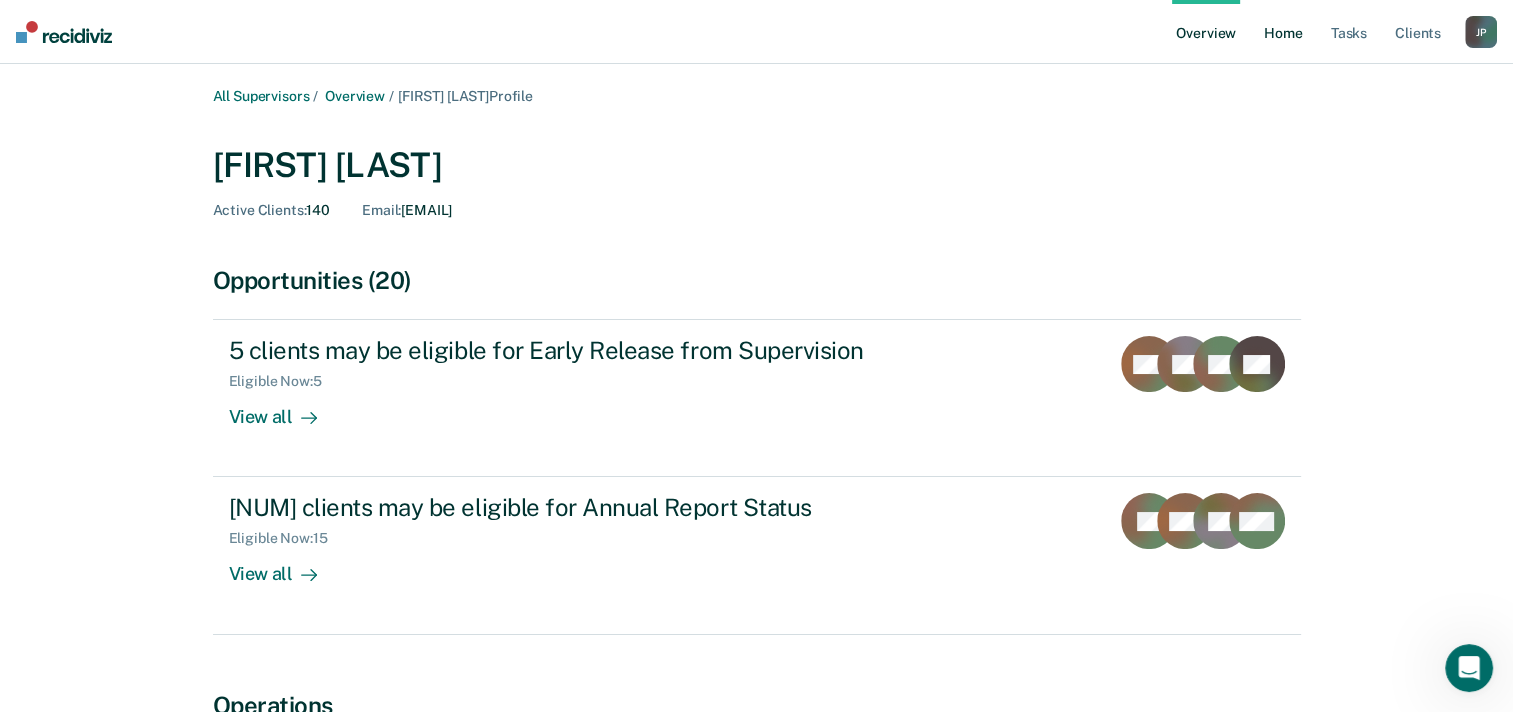 click on "Home" at bounding box center (1283, 32) 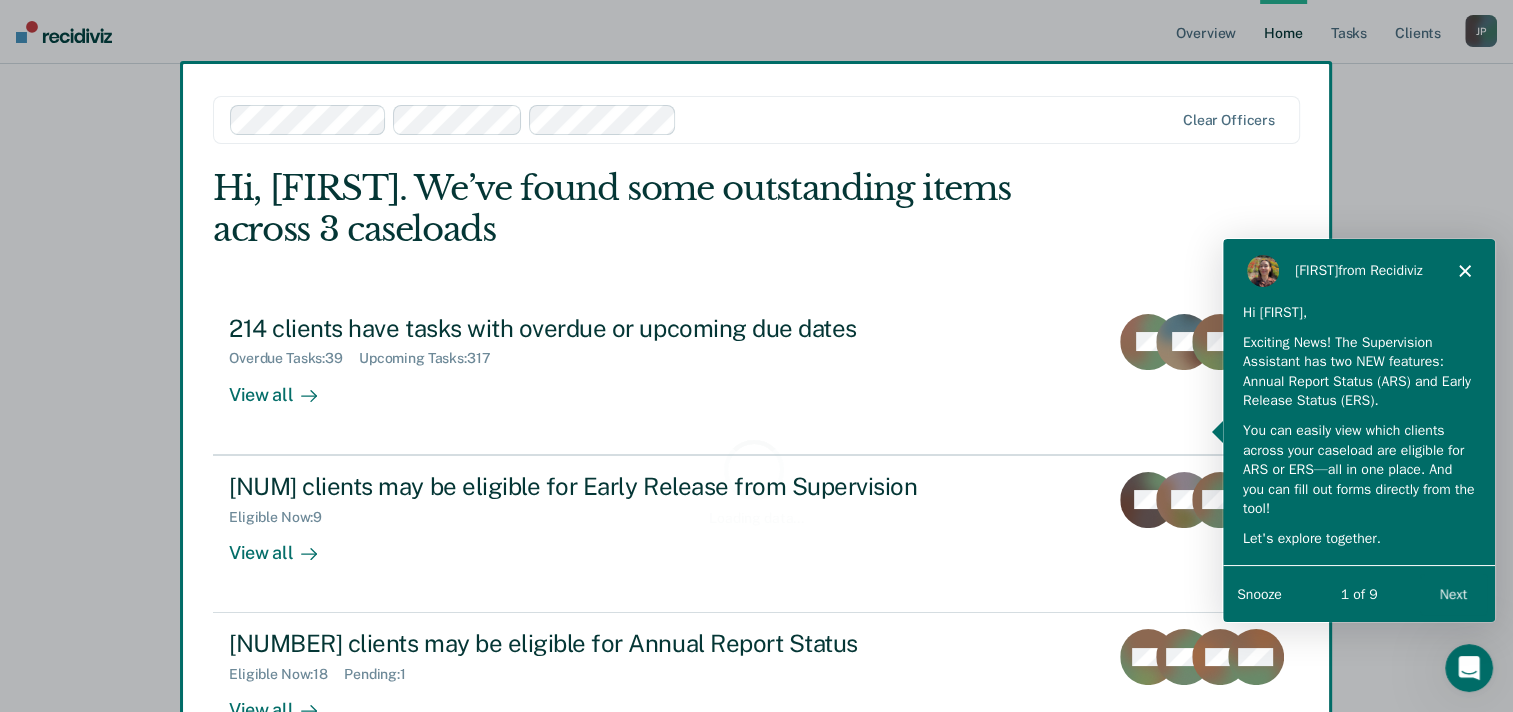scroll, scrollTop: 0, scrollLeft: 0, axis: both 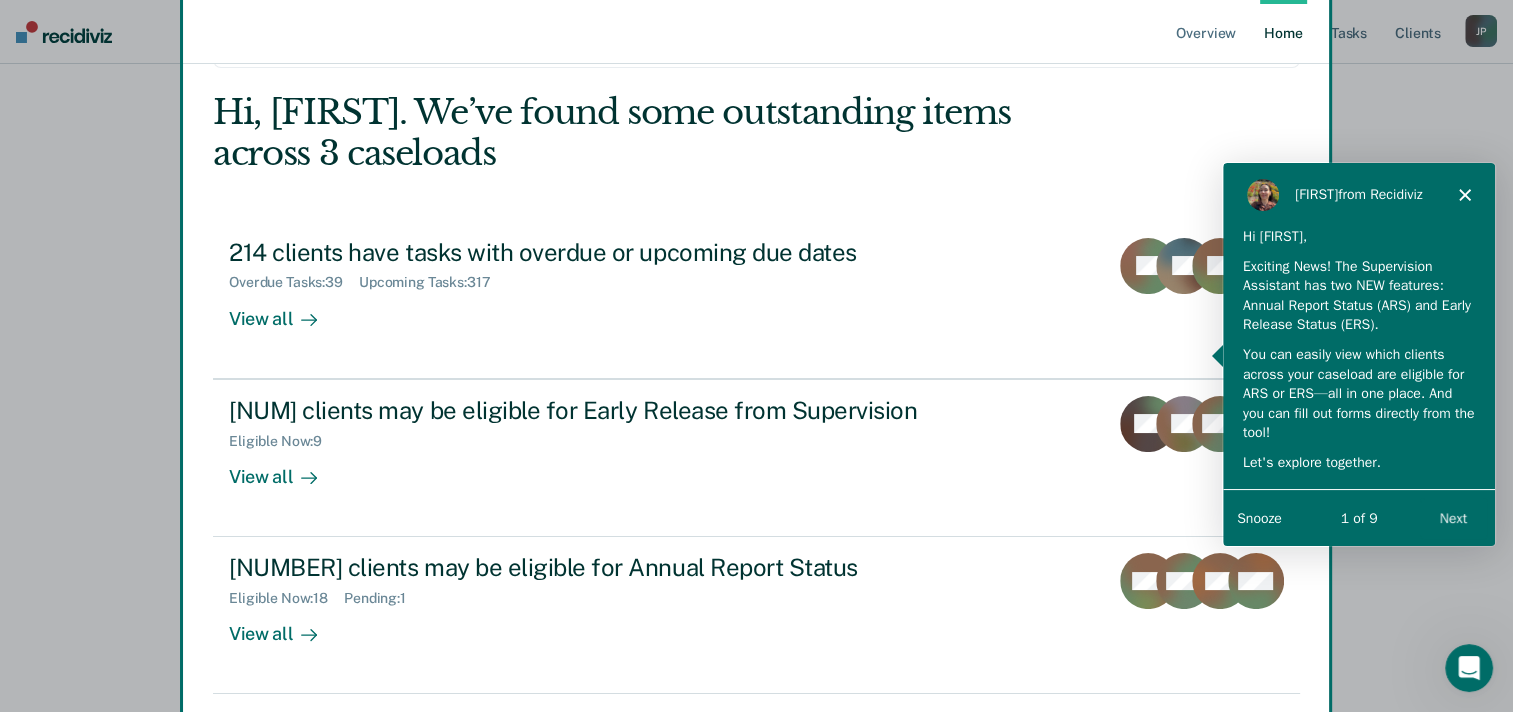 click at bounding box center (756, 356) 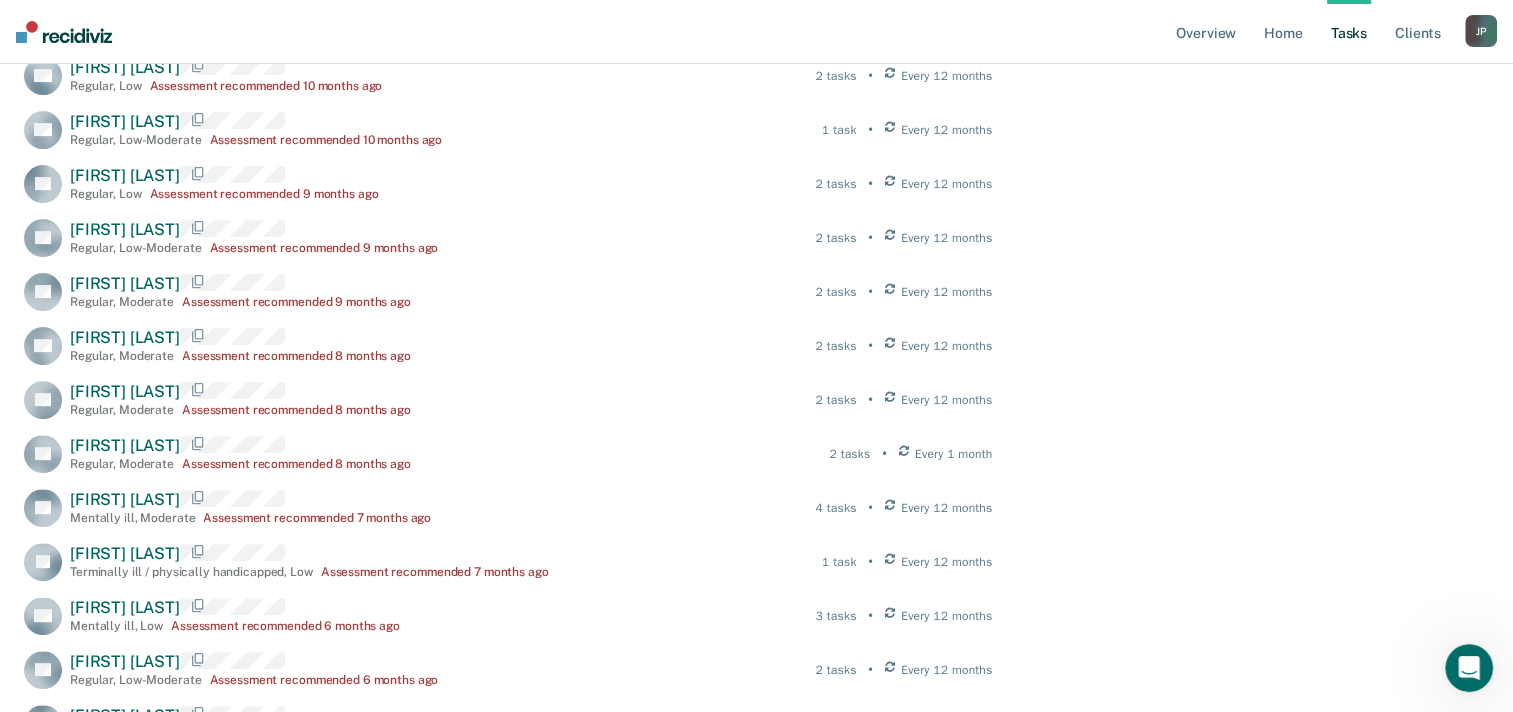scroll, scrollTop: 200, scrollLeft: 0, axis: vertical 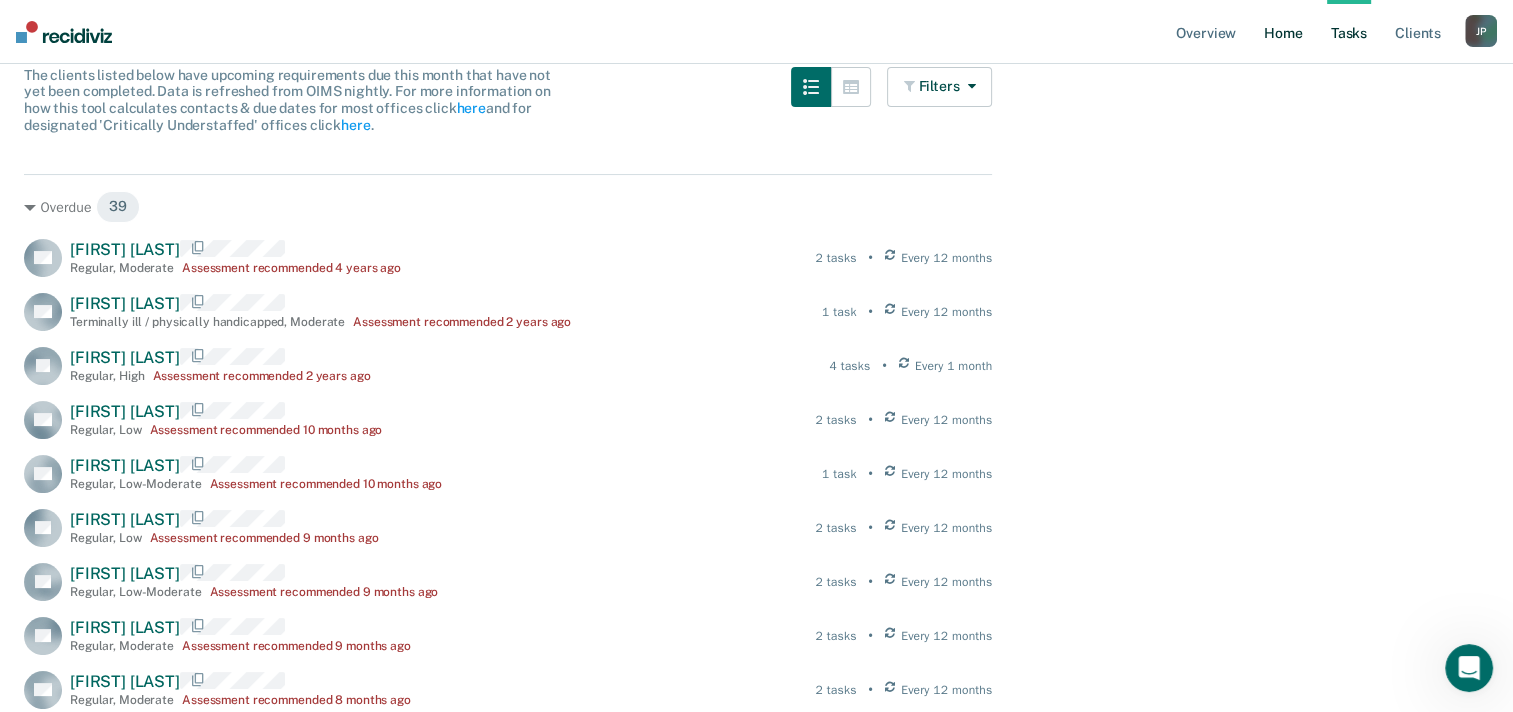 click on "Home" at bounding box center (1283, 32) 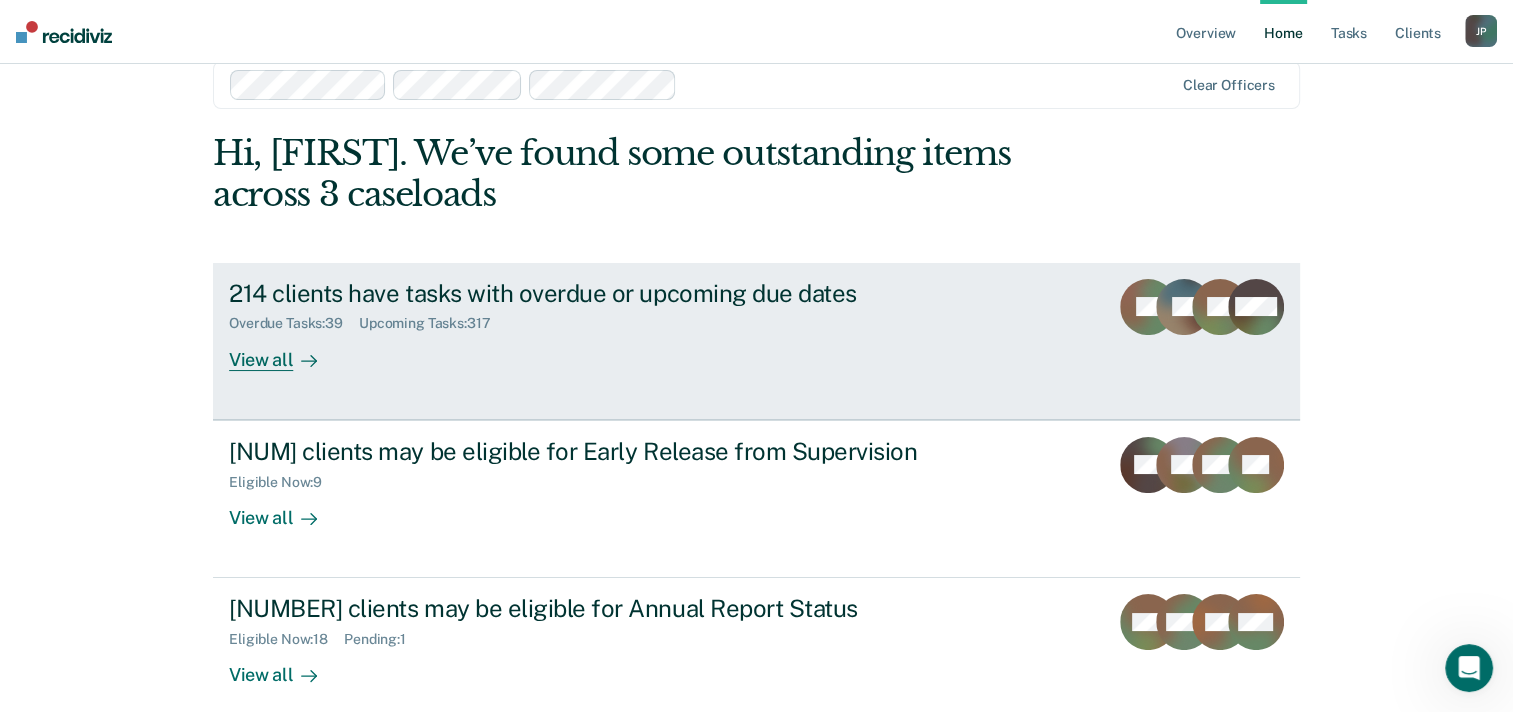 scroll, scrollTop: 0, scrollLeft: 0, axis: both 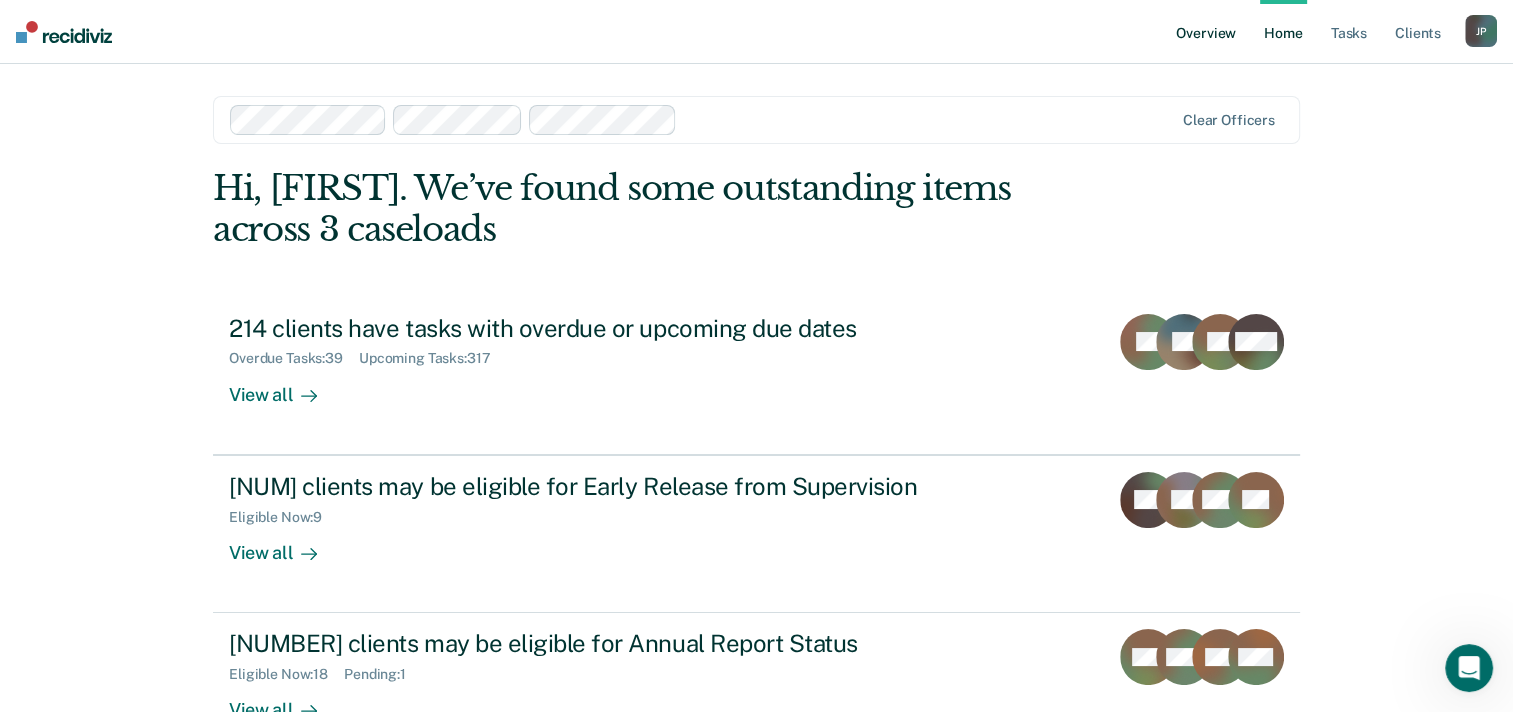 click on "Overview" at bounding box center [1206, 32] 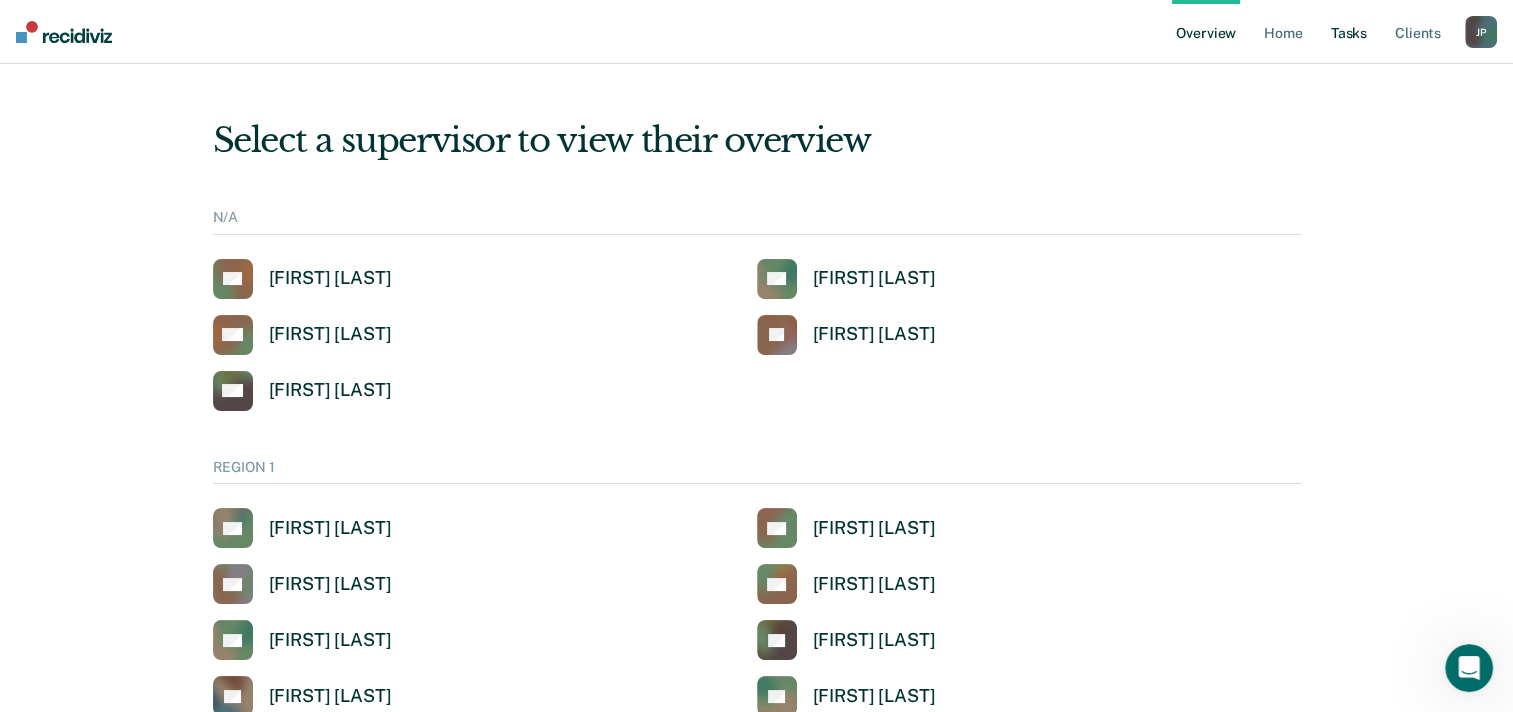 click on "Tasks" at bounding box center (1349, 32) 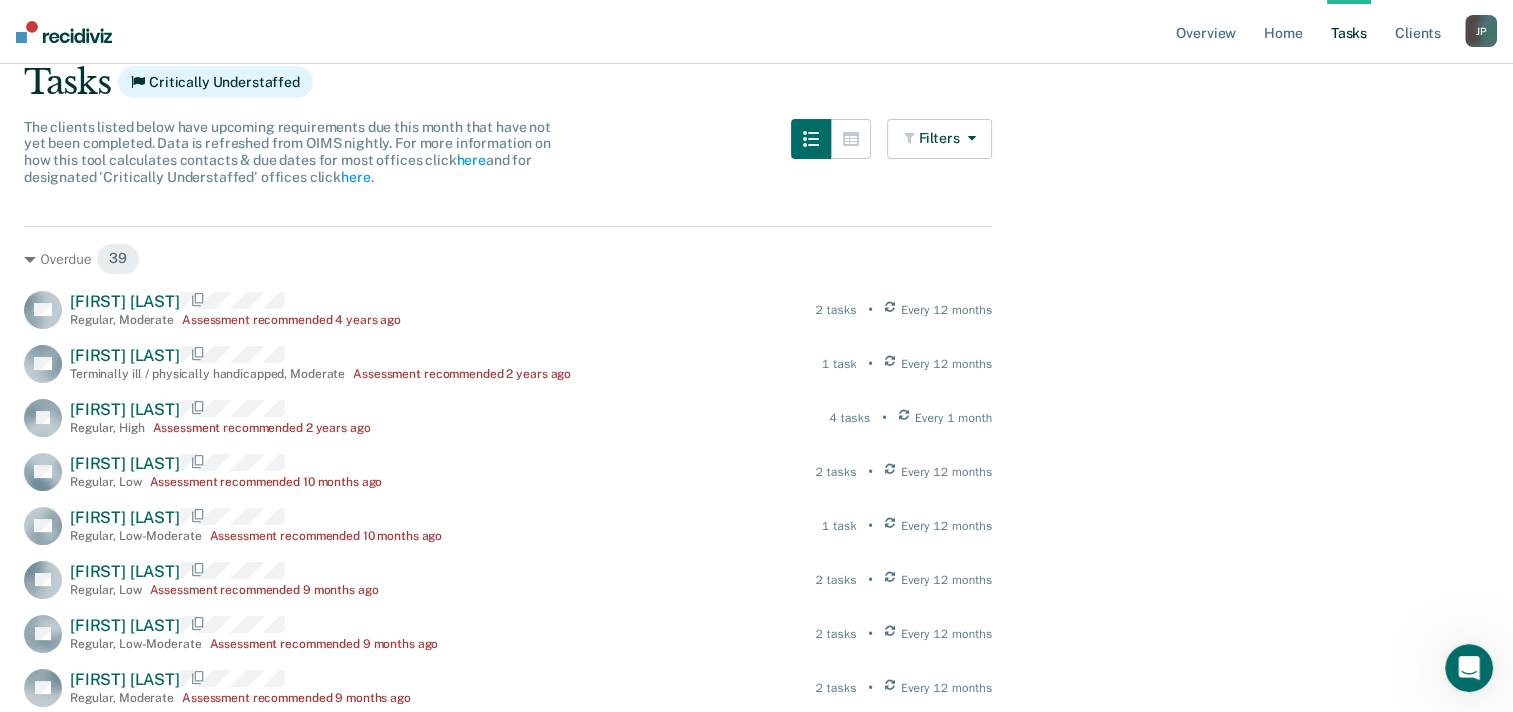 scroll, scrollTop: 100, scrollLeft: 0, axis: vertical 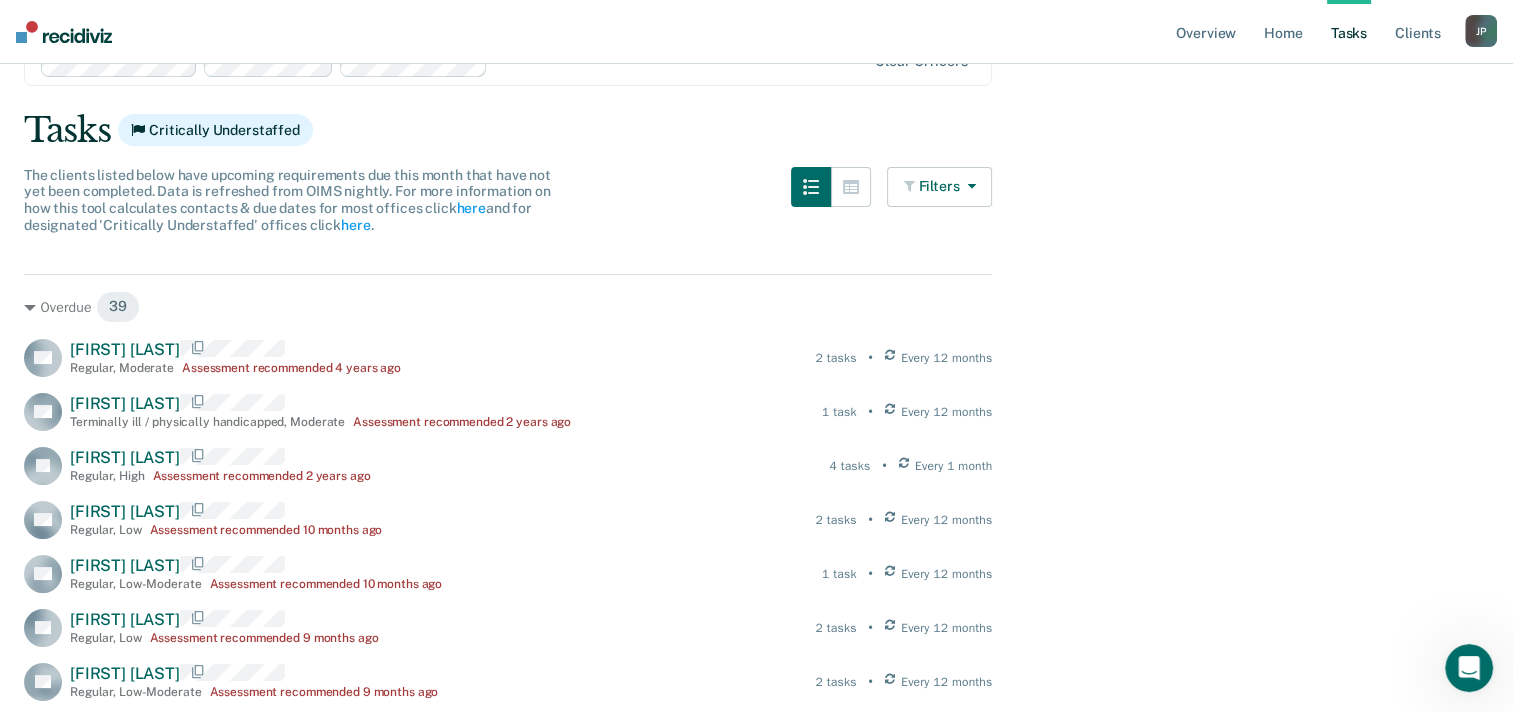 click on "Filters" at bounding box center [940, 187] 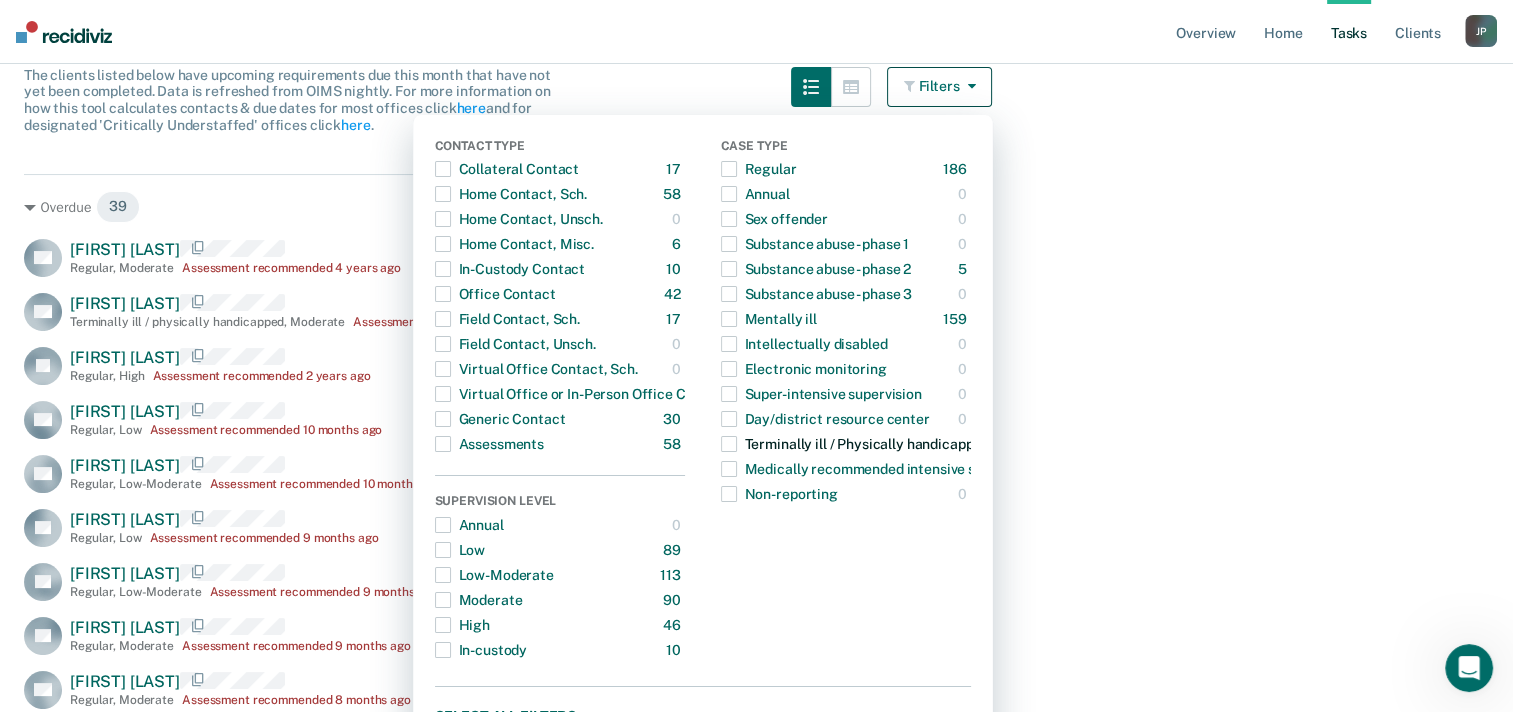 scroll, scrollTop: 300, scrollLeft: 0, axis: vertical 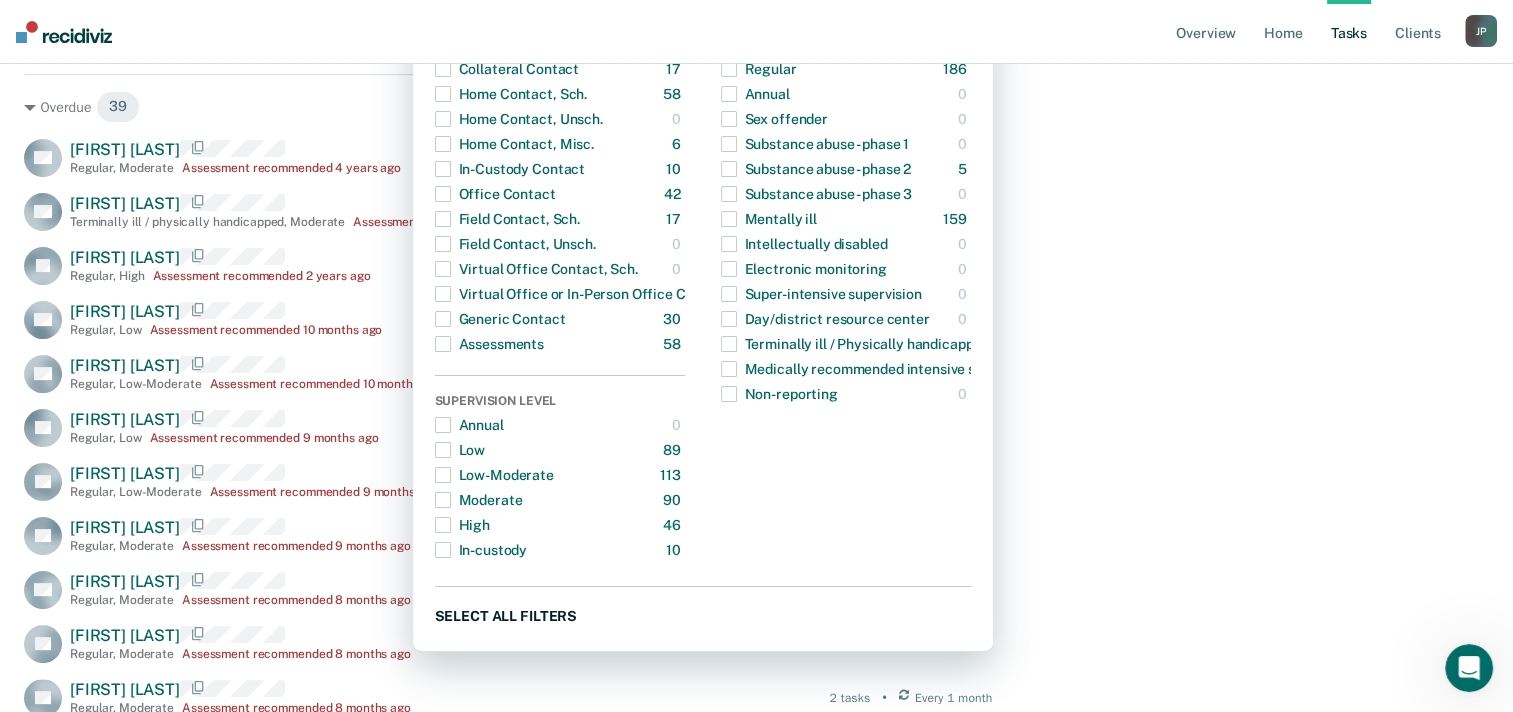 click on "Select all filters" at bounding box center (703, 615) 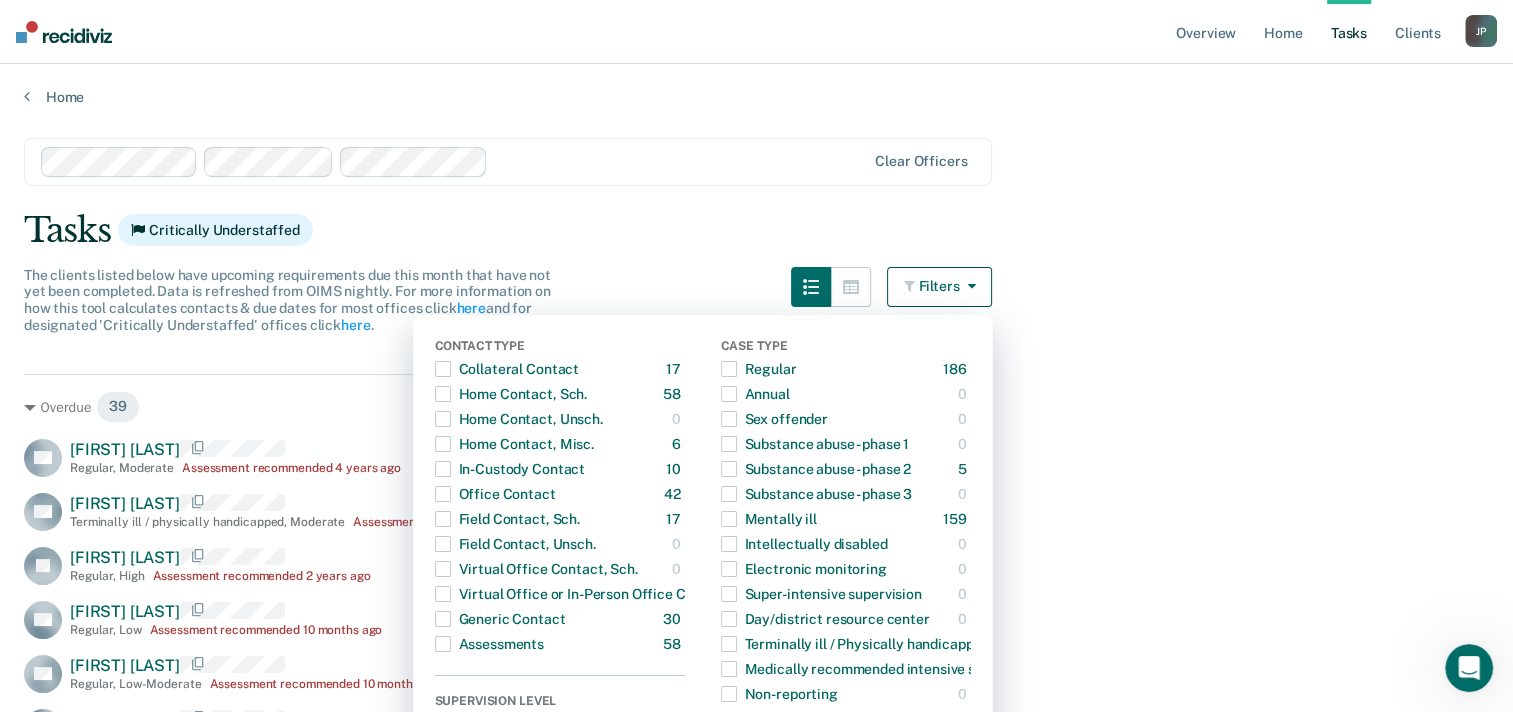 click at bounding box center (967, 286) 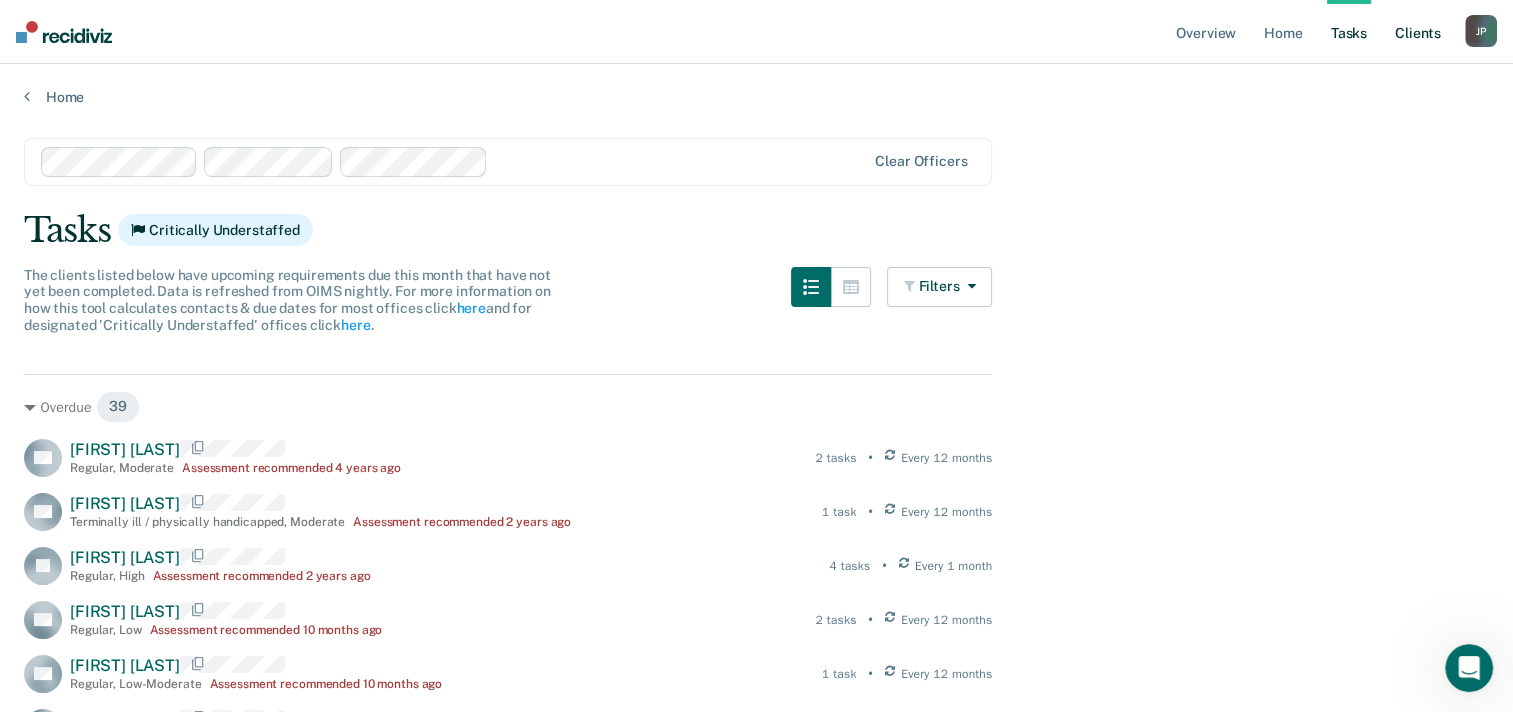 click on "Client s" at bounding box center [1418, 32] 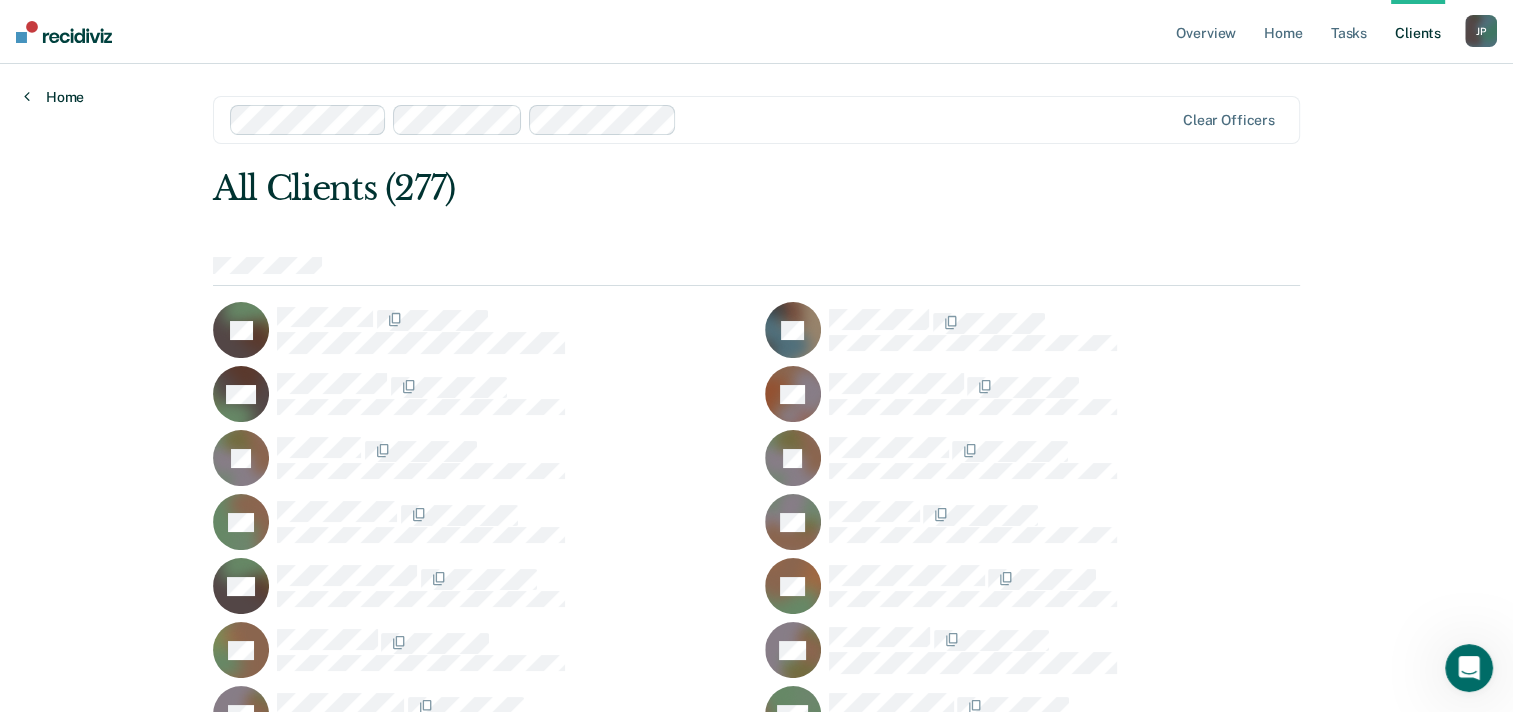 click on "Home" at bounding box center (54, 97) 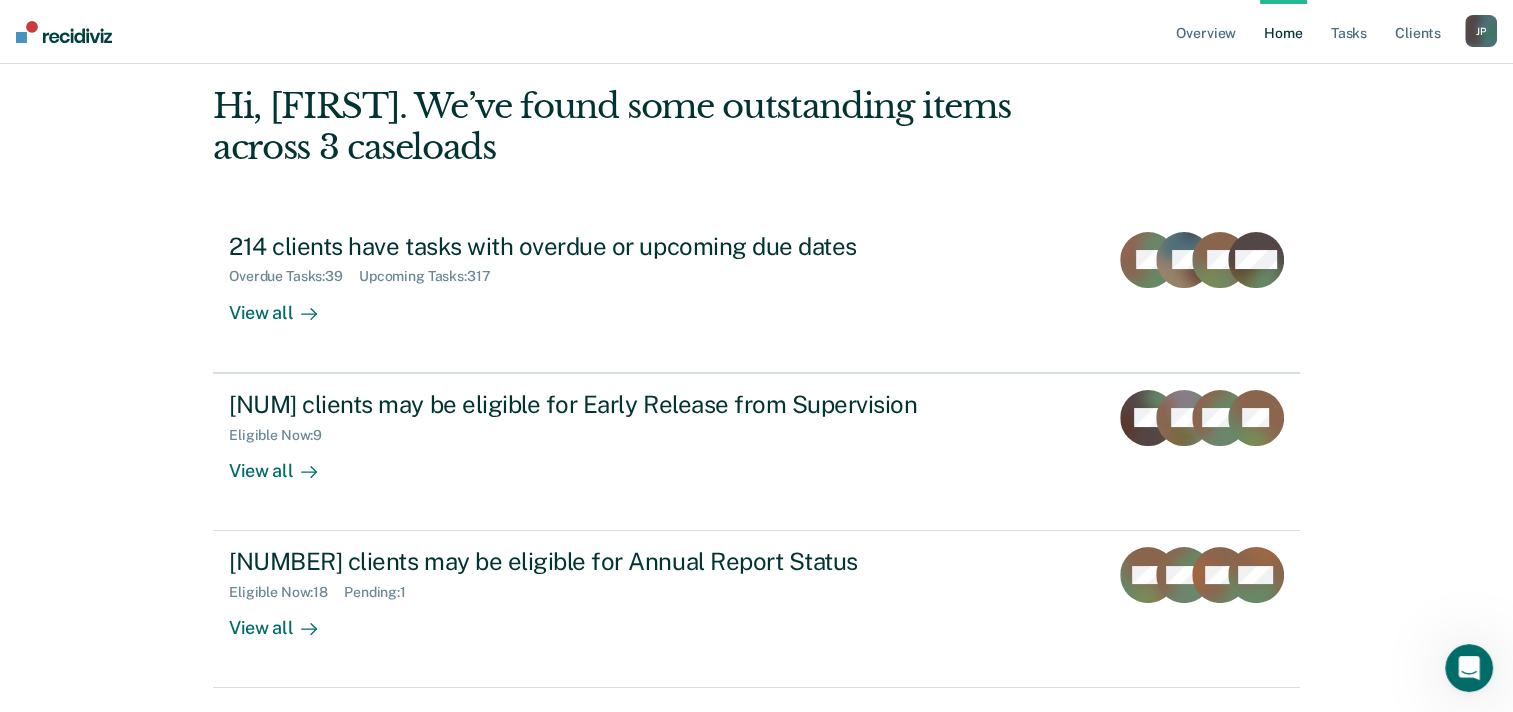 scroll, scrollTop: 0, scrollLeft: 0, axis: both 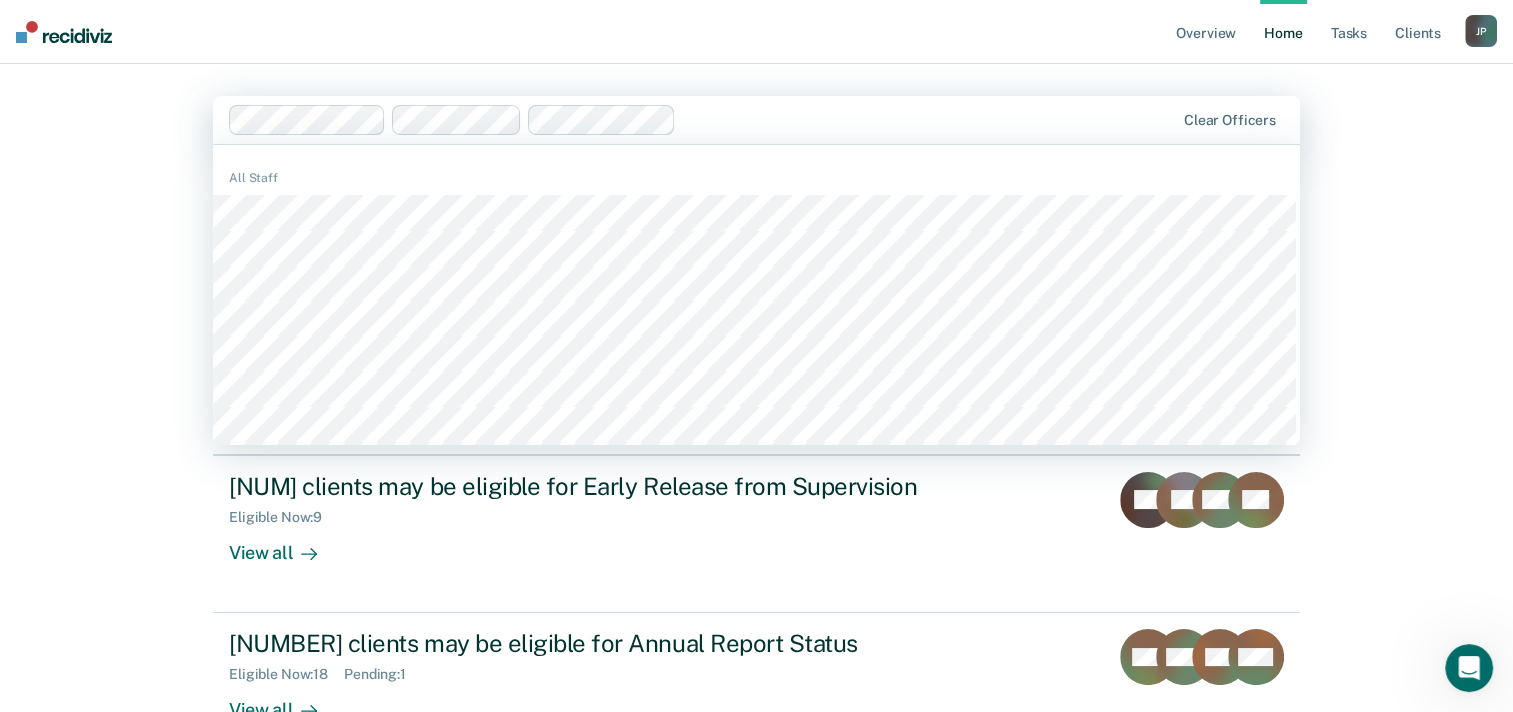 click on "Clear   officers All Staff Hi, [FIRST]. We’ve found some outstanding items across 3 caseloads [NUMBER] clients have tasks with overdue or upcoming due dates Overdue Tasks :  [NUMBER] Upcoming Tasks :  [NUMBER] View all   LR JM SD + [NUMBER] [NUMBER] clients may be eligible for Early Release from Supervision Eligible Now :  [NUMBER] View all   CH RR WM + [NUMBER] [NUMBER] clients may be eligible for Annual Report Status Eligible Now :  [NUMBER] Pending :  [NUMBER] View all   WH WM DM + [NUMBER]" at bounding box center (756, 433) 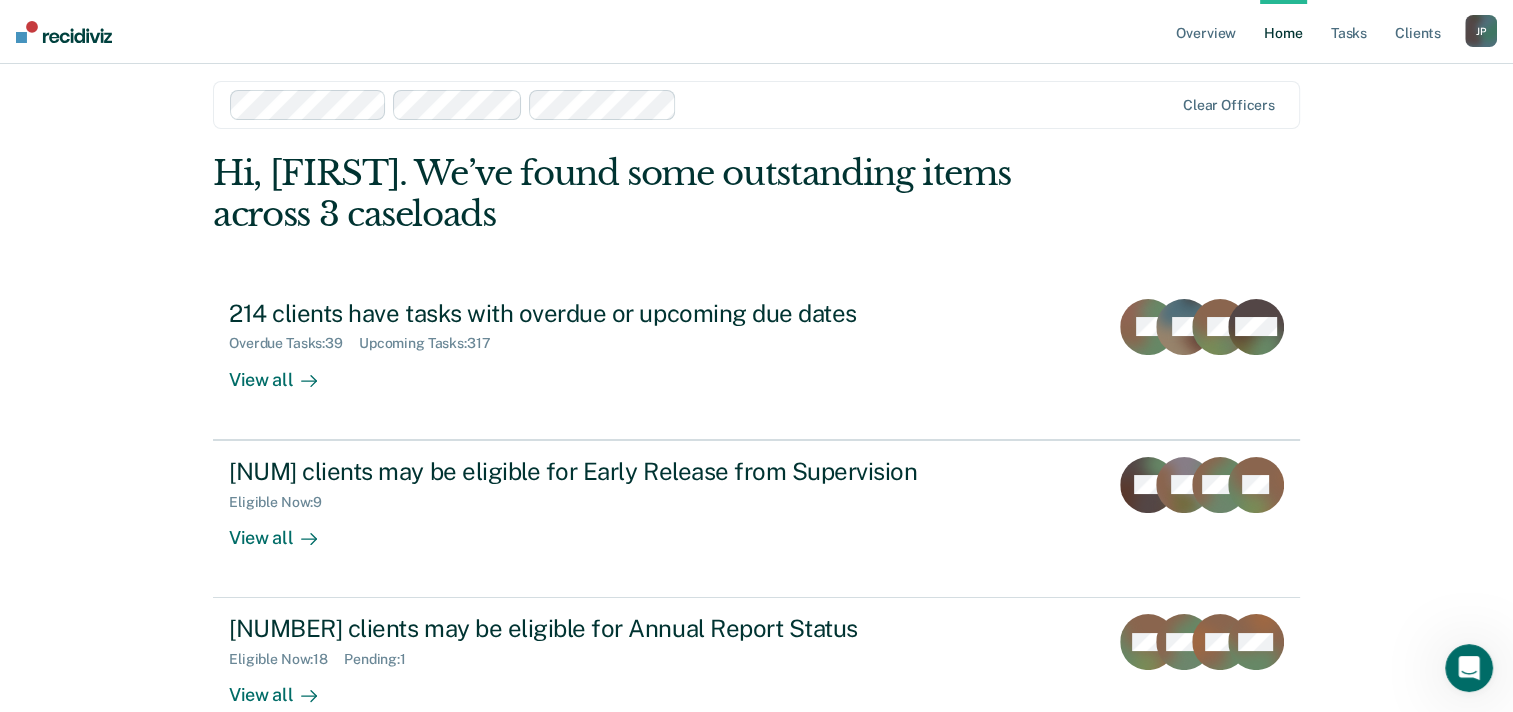 scroll, scrollTop: 0, scrollLeft: 0, axis: both 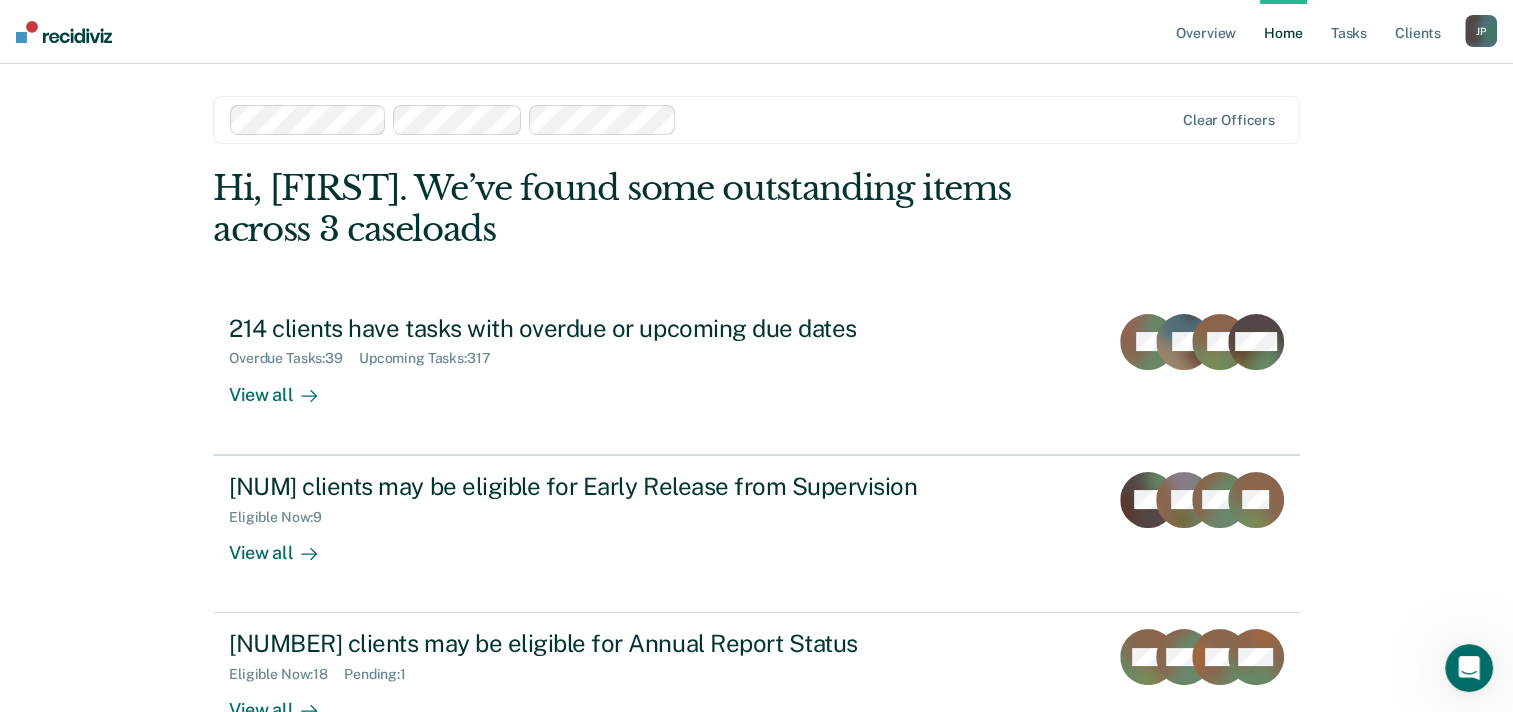 click on "Home" at bounding box center (1283, 32) 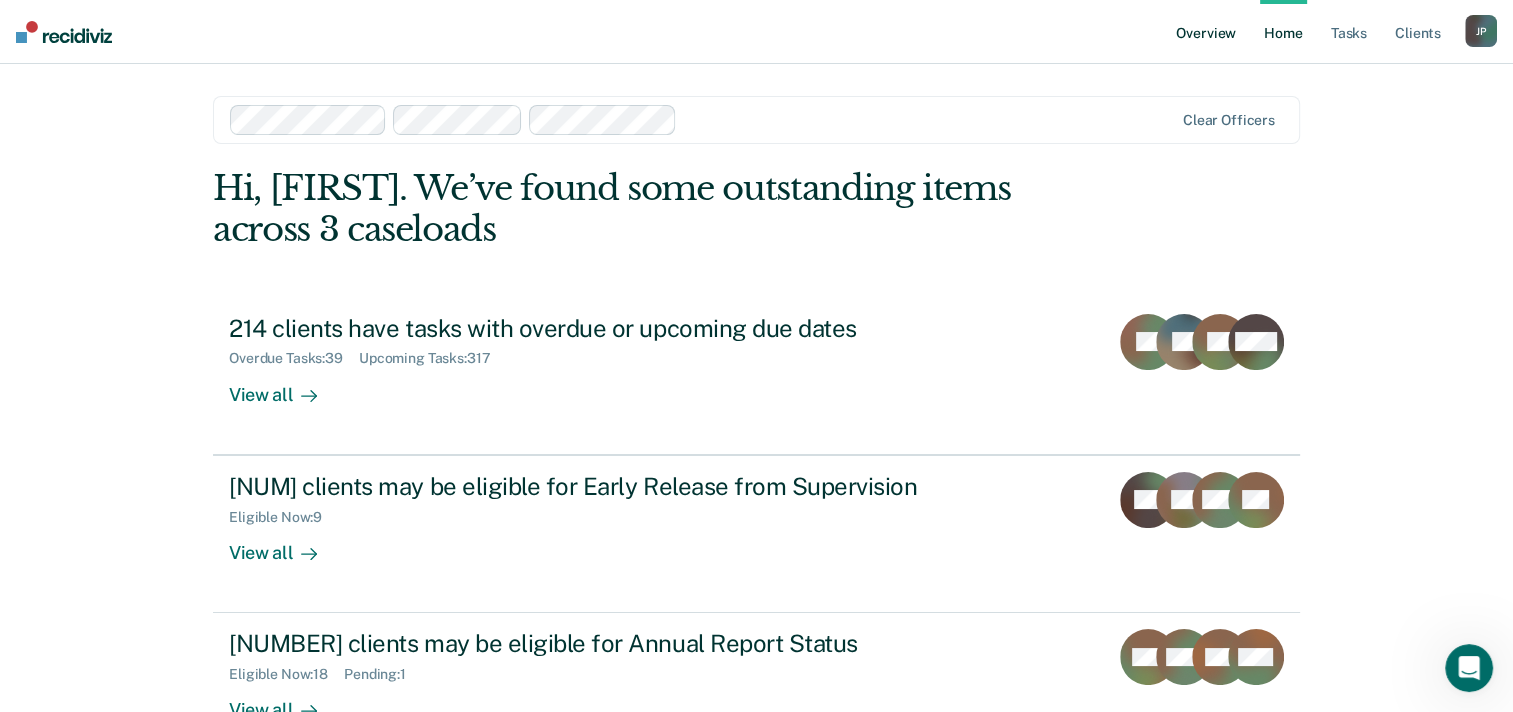 click on "Overview" at bounding box center (1206, 32) 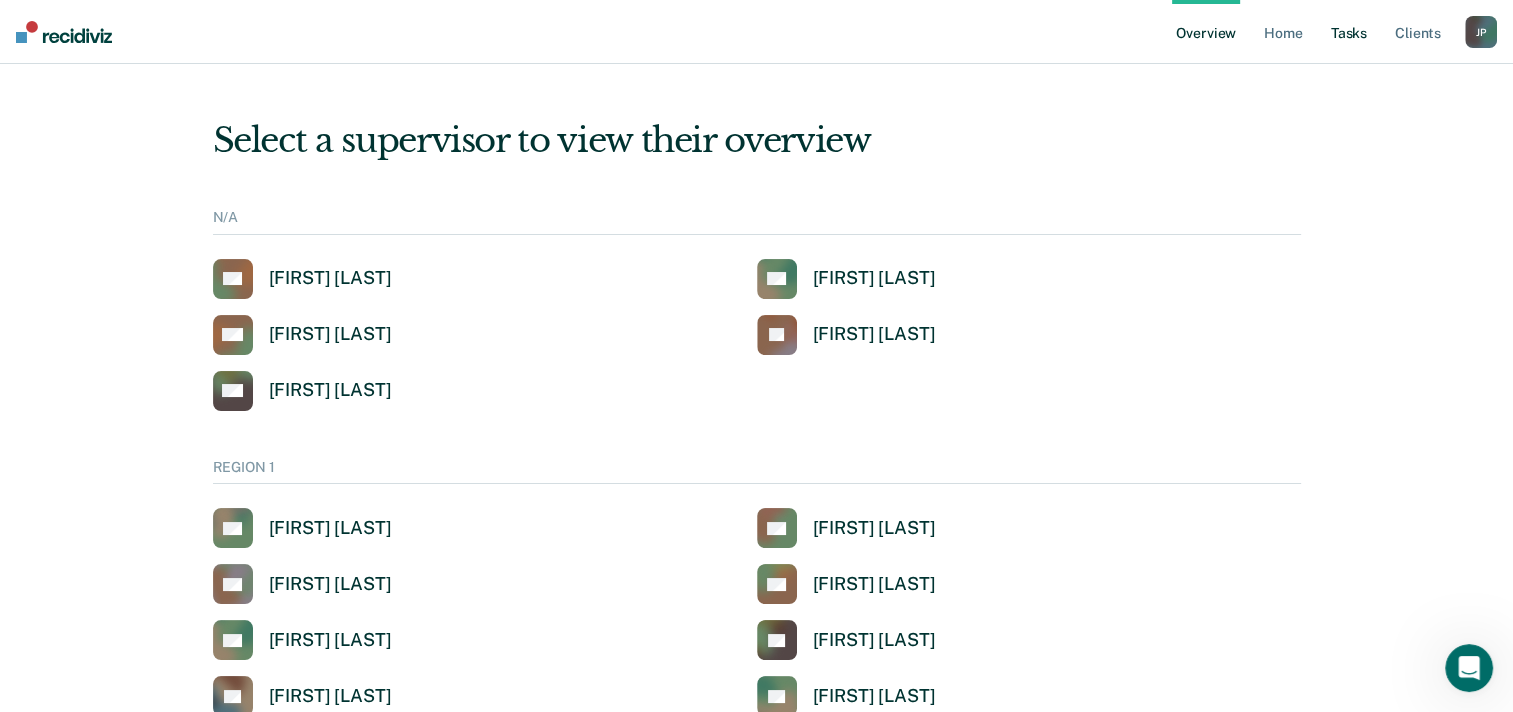 click on "Tasks" at bounding box center [1349, 32] 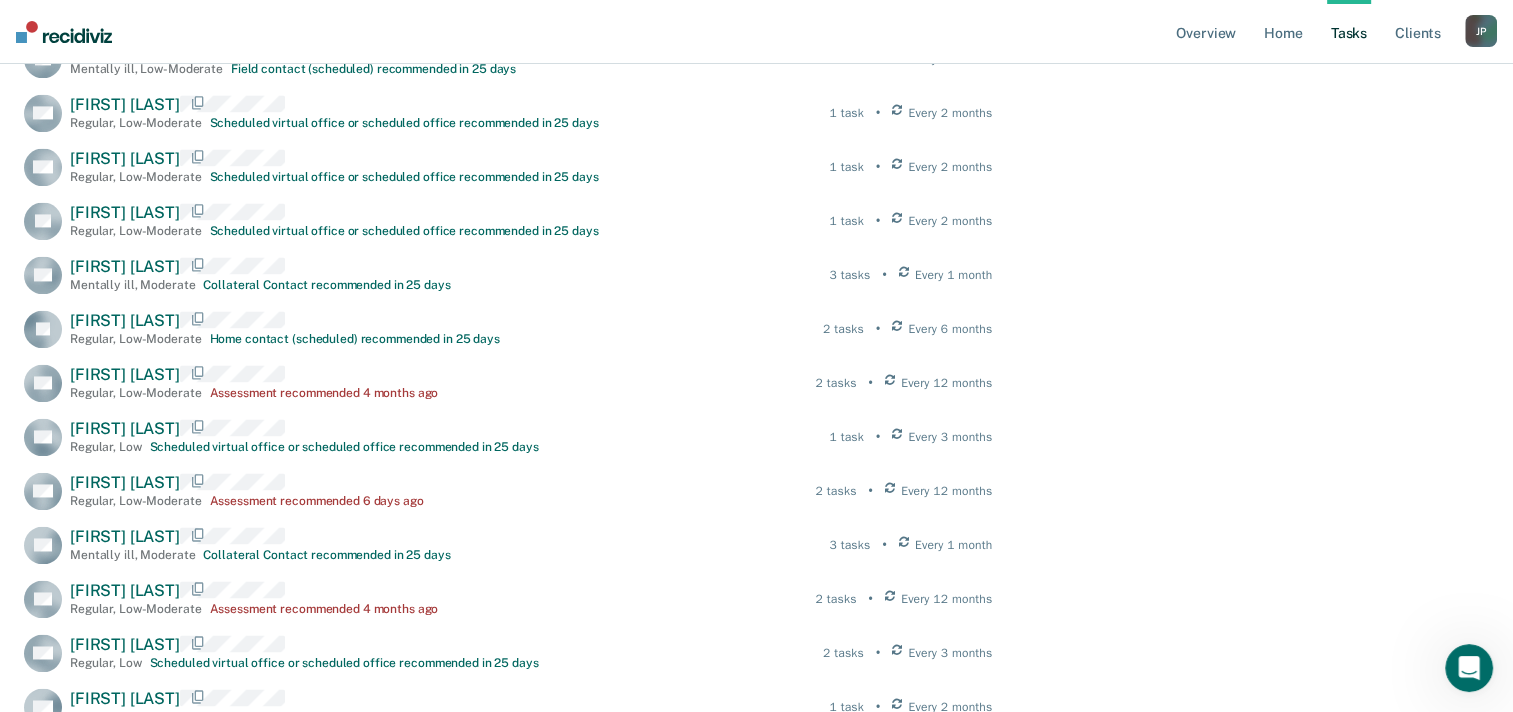 scroll, scrollTop: 3000, scrollLeft: 0, axis: vertical 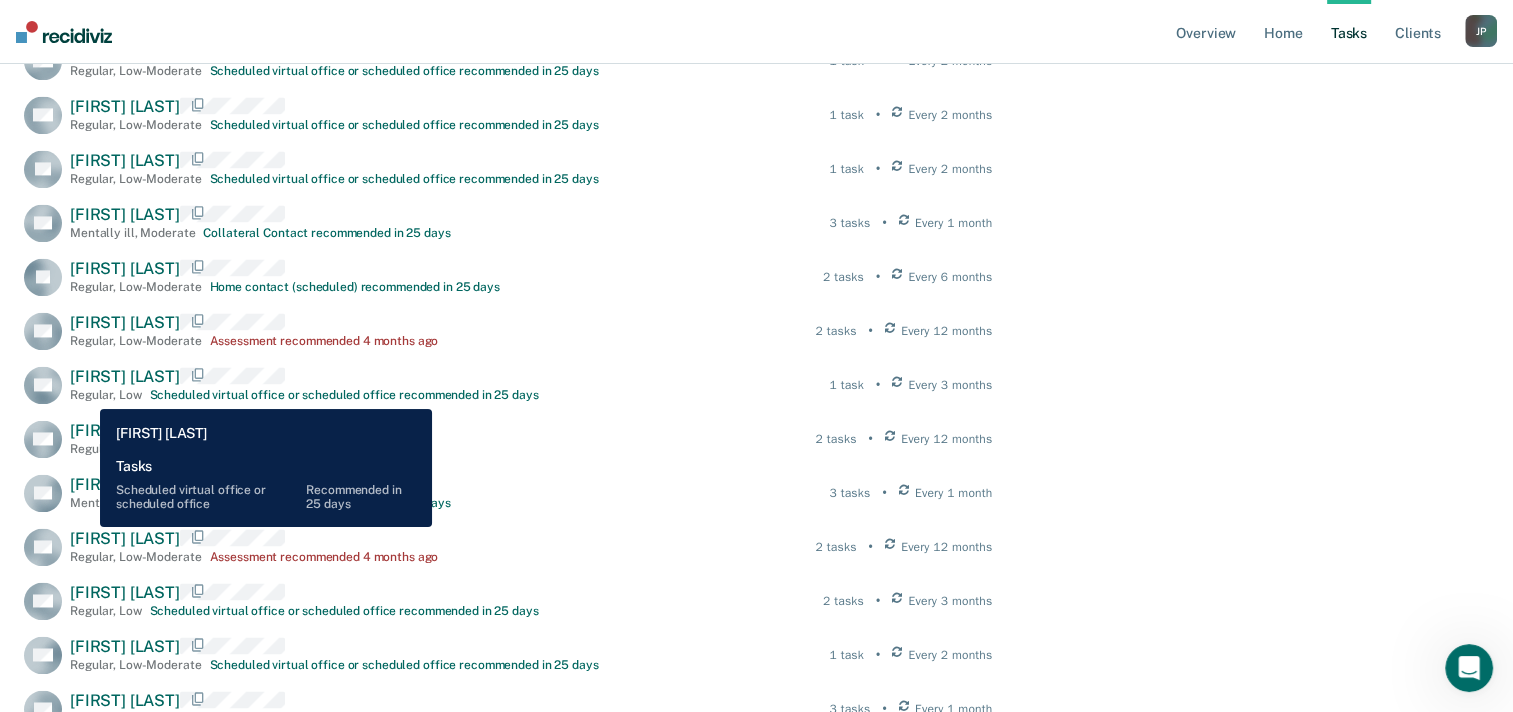 click on "[FIRST] [LAST]" at bounding box center (125, 376) 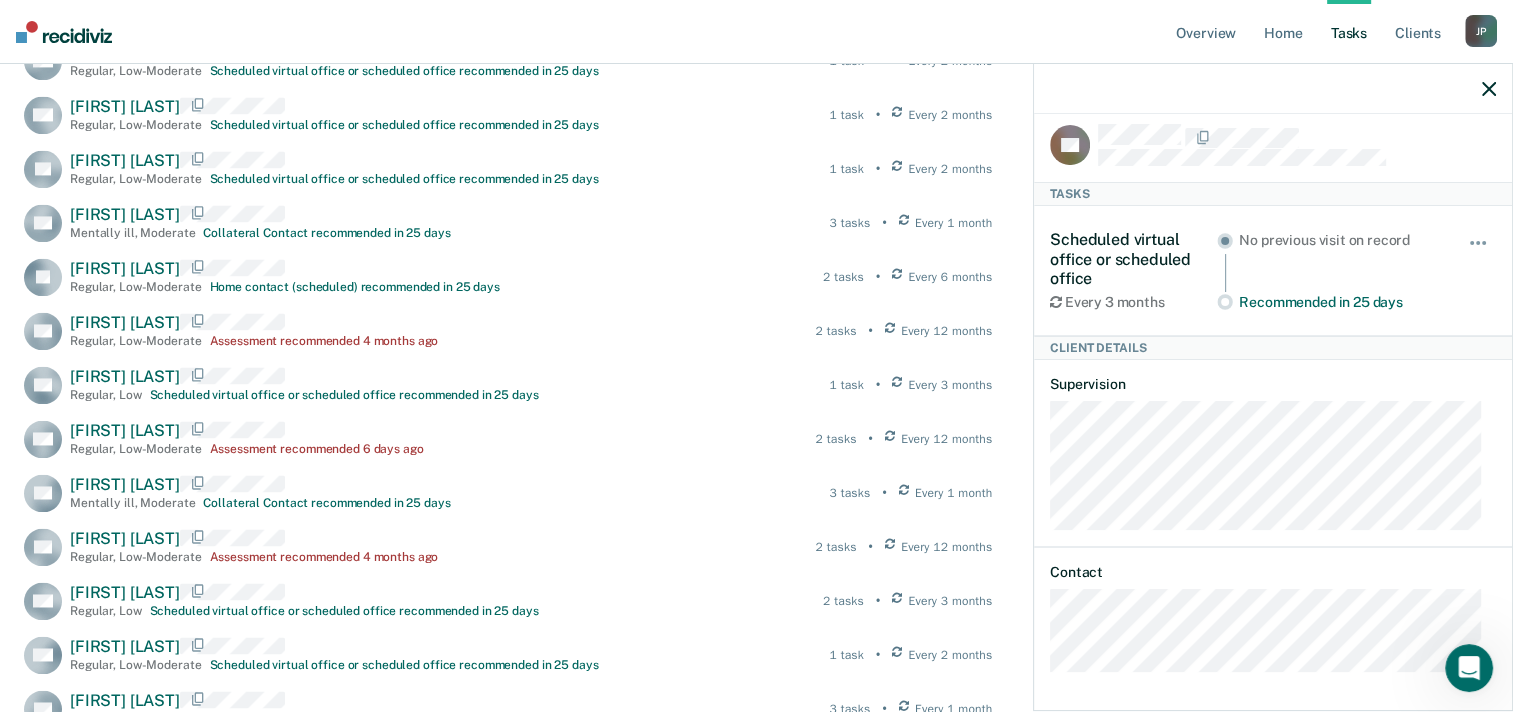 scroll, scrollTop: 0, scrollLeft: 0, axis: both 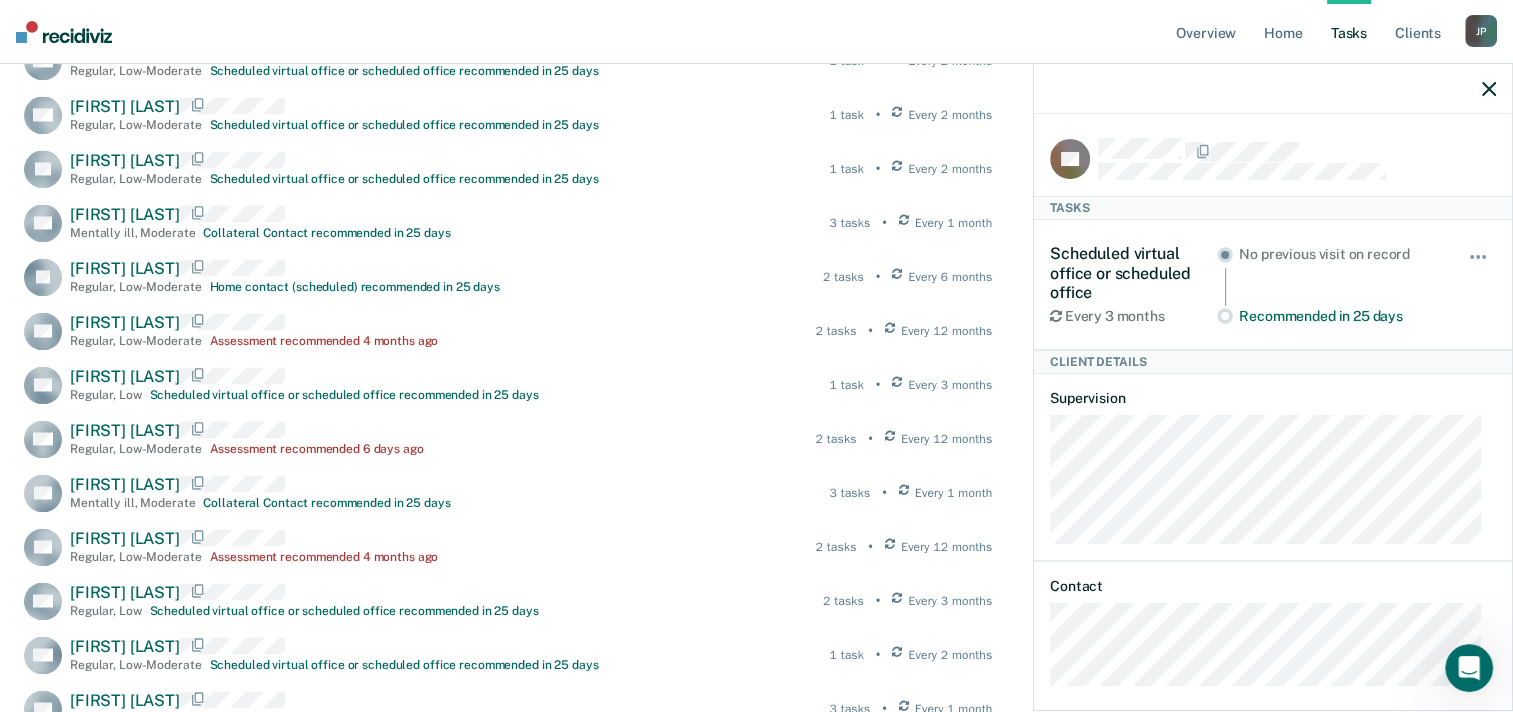 click 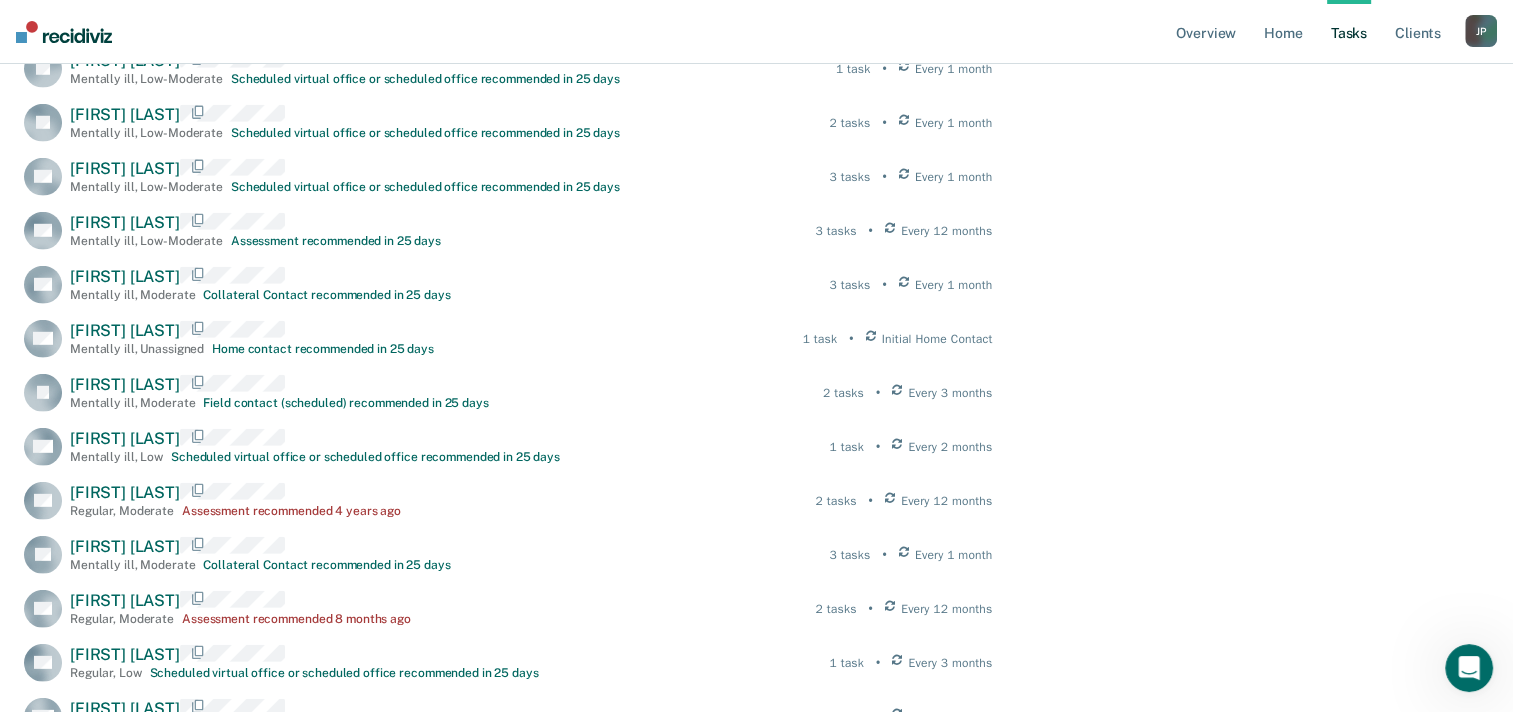 scroll, scrollTop: 5900, scrollLeft: 0, axis: vertical 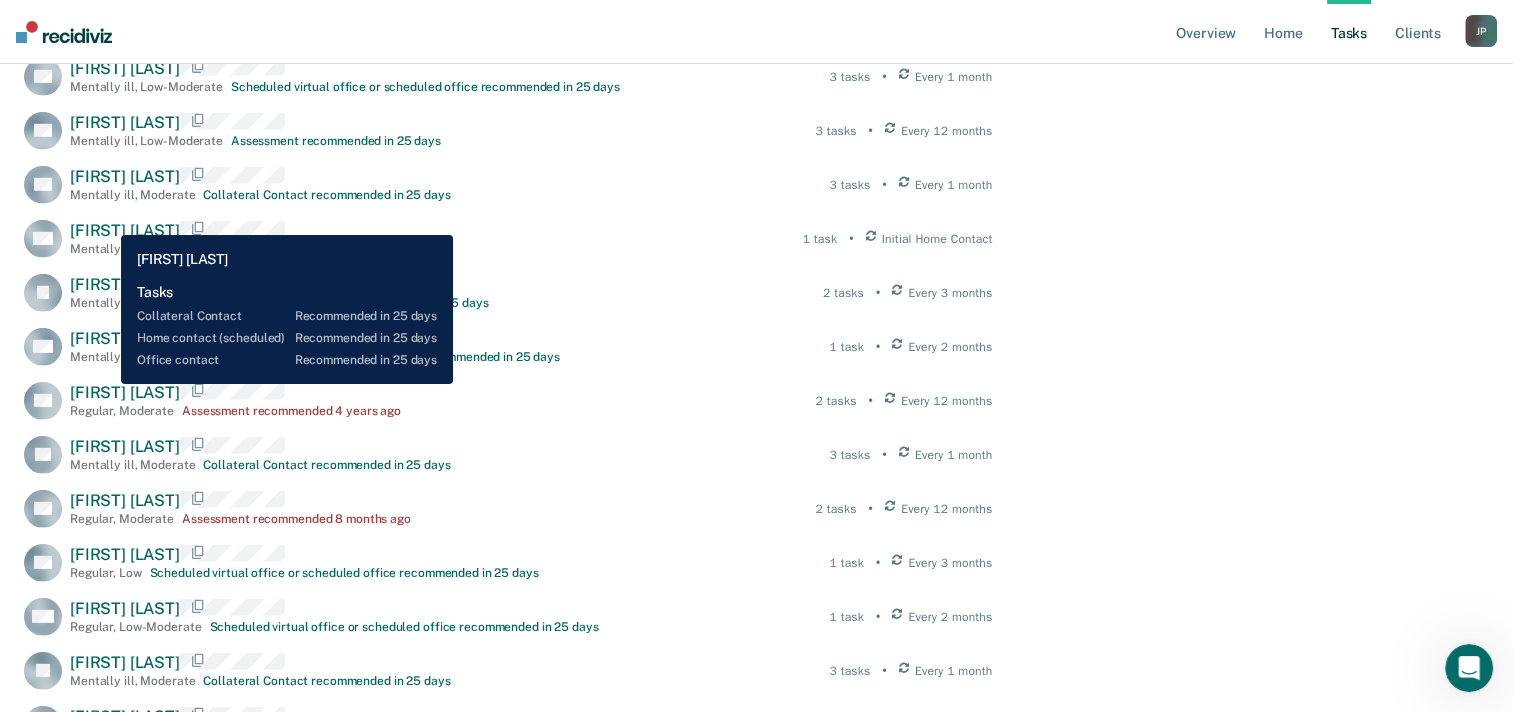click on "[FIRST] [LAST]" at bounding box center [125, 176] 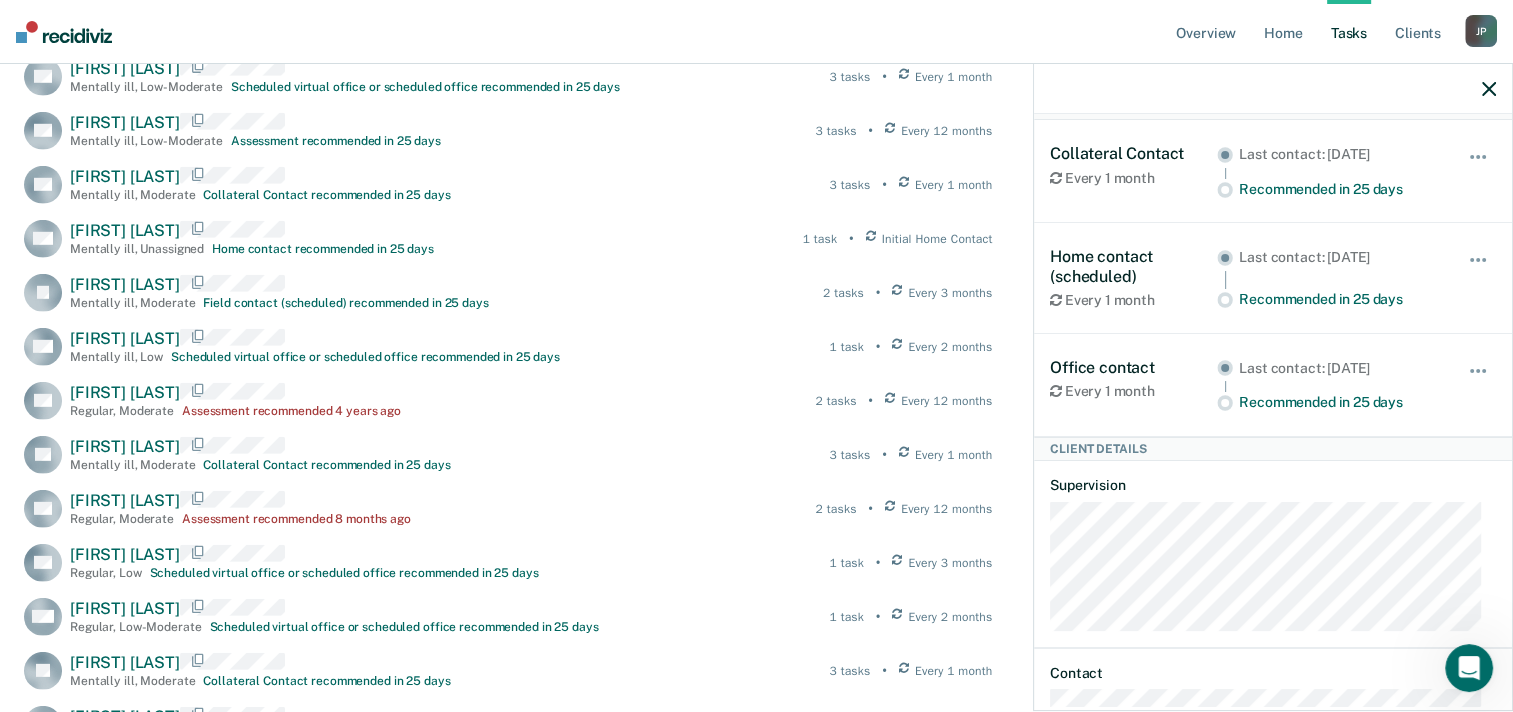 scroll, scrollTop: 0, scrollLeft: 0, axis: both 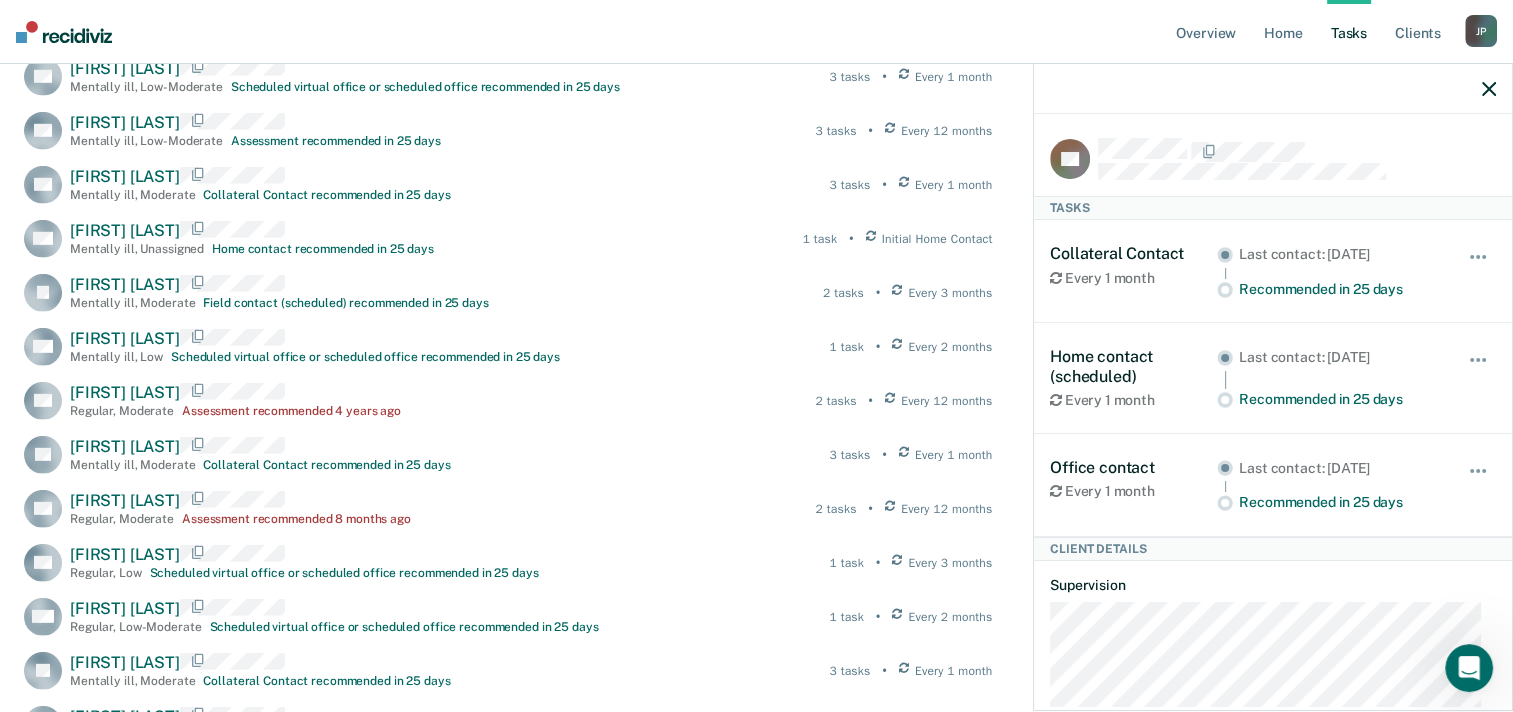 click 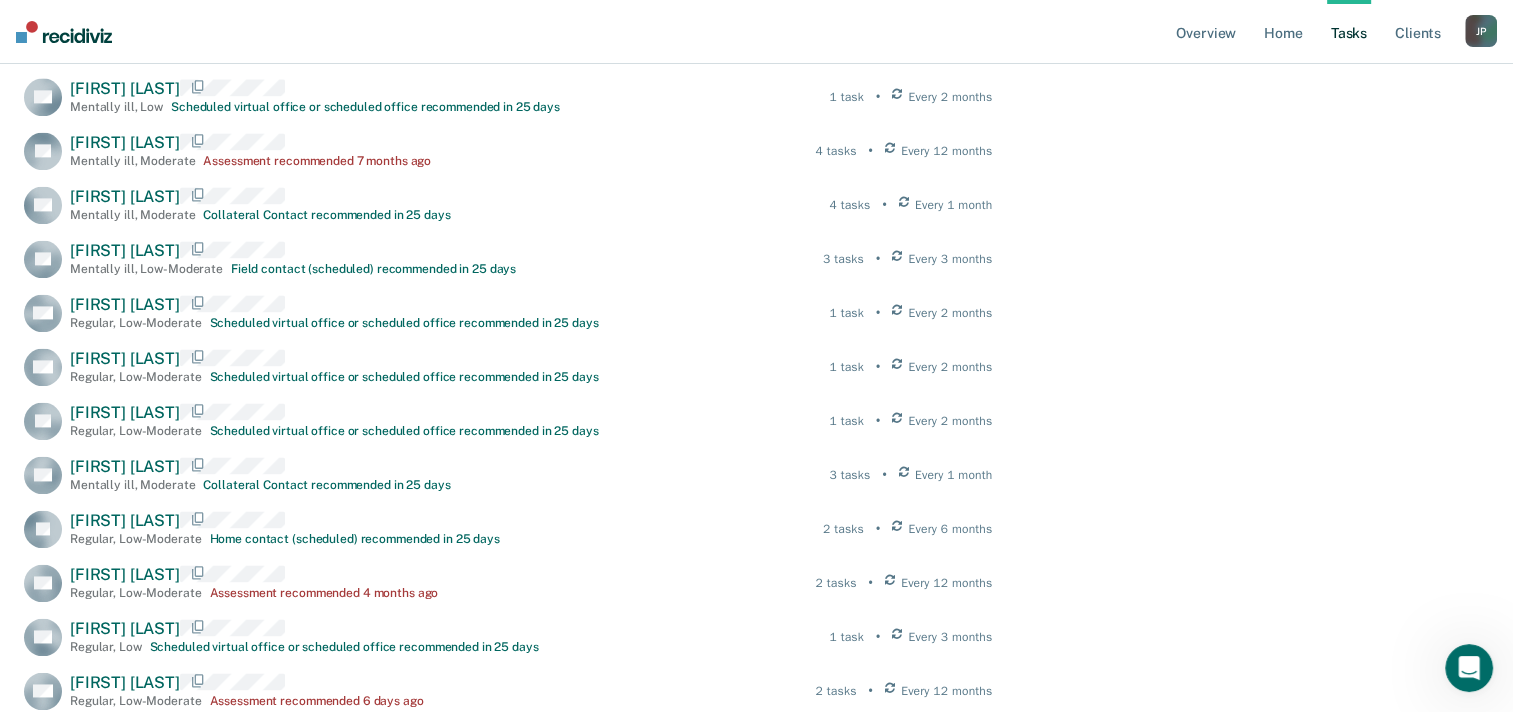 scroll, scrollTop: 2700, scrollLeft: 0, axis: vertical 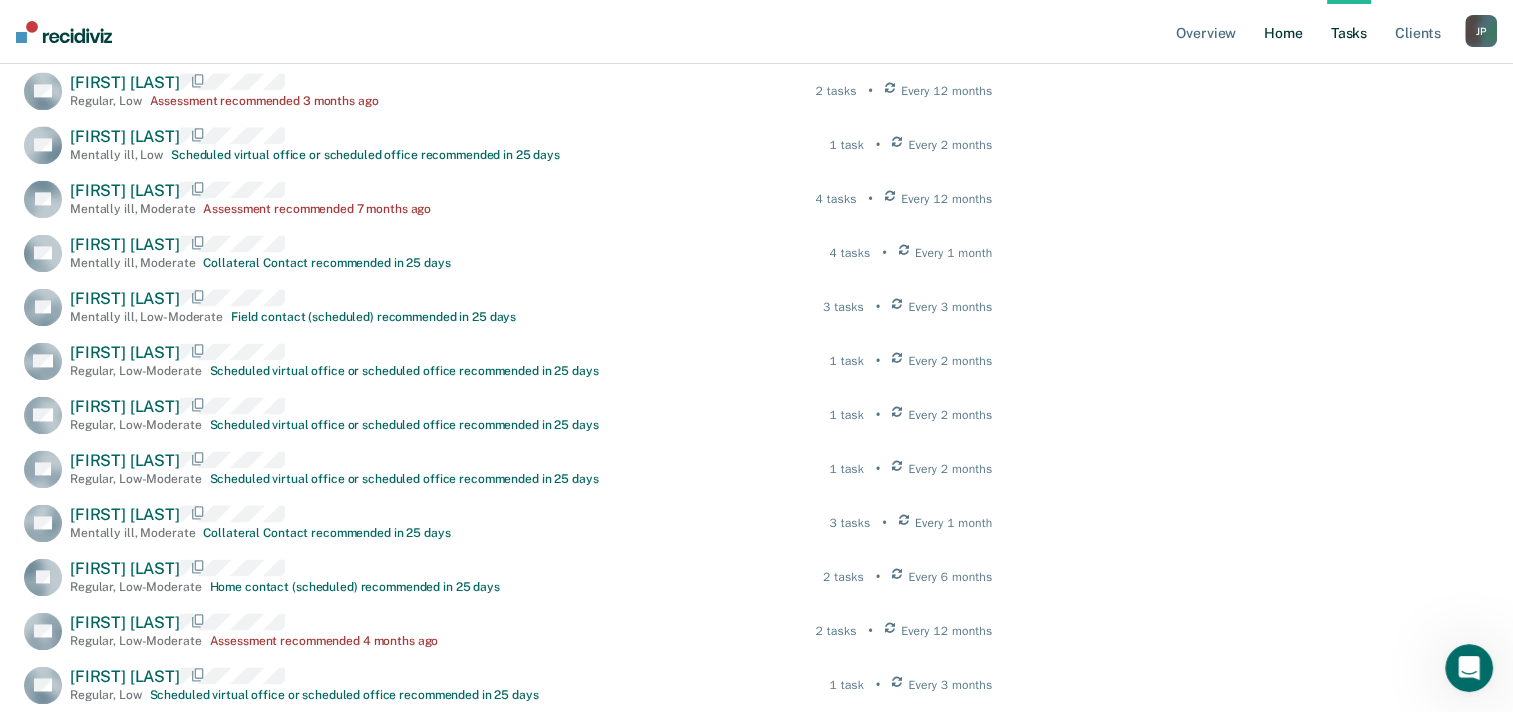 click on "Home" at bounding box center (1283, 32) 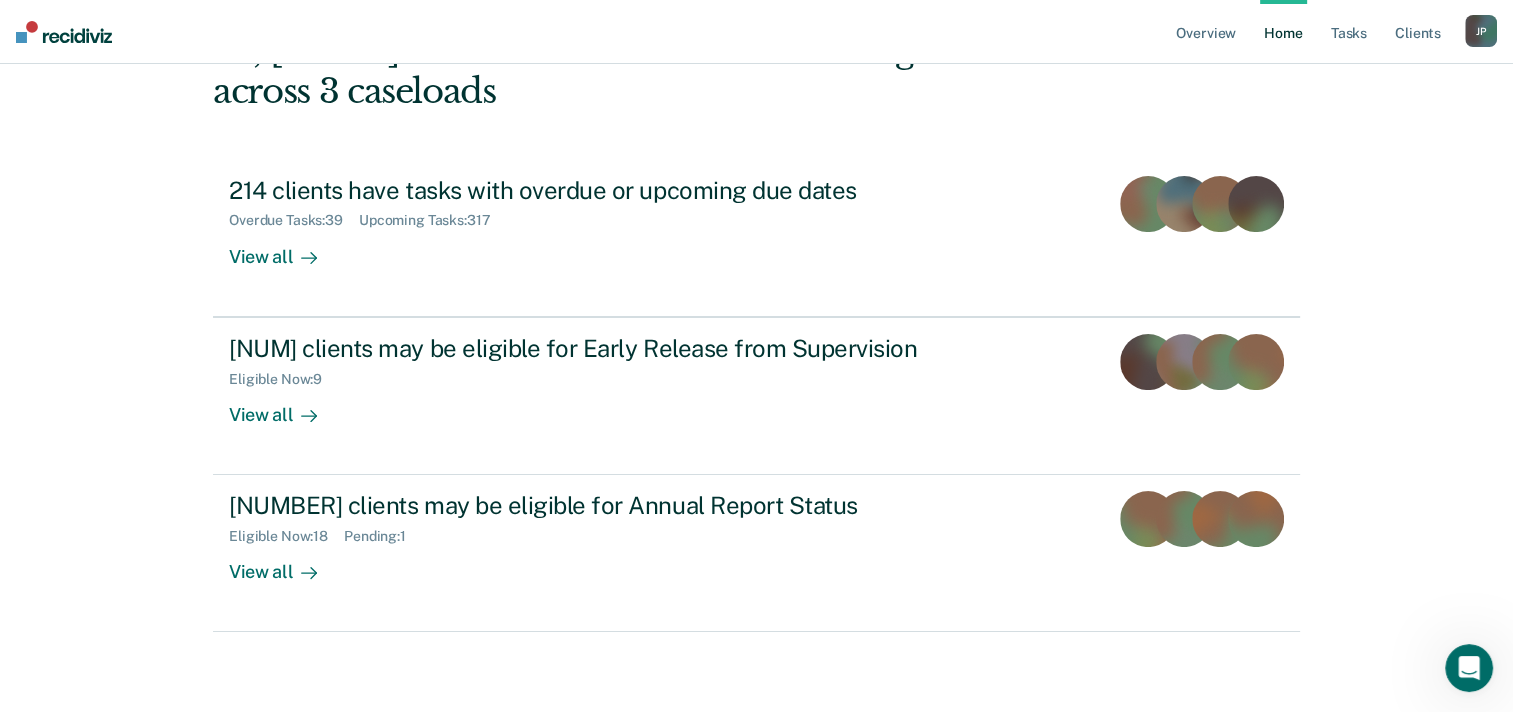 scroll, scrollTop: 0, scrollLeft: 0, axis: both 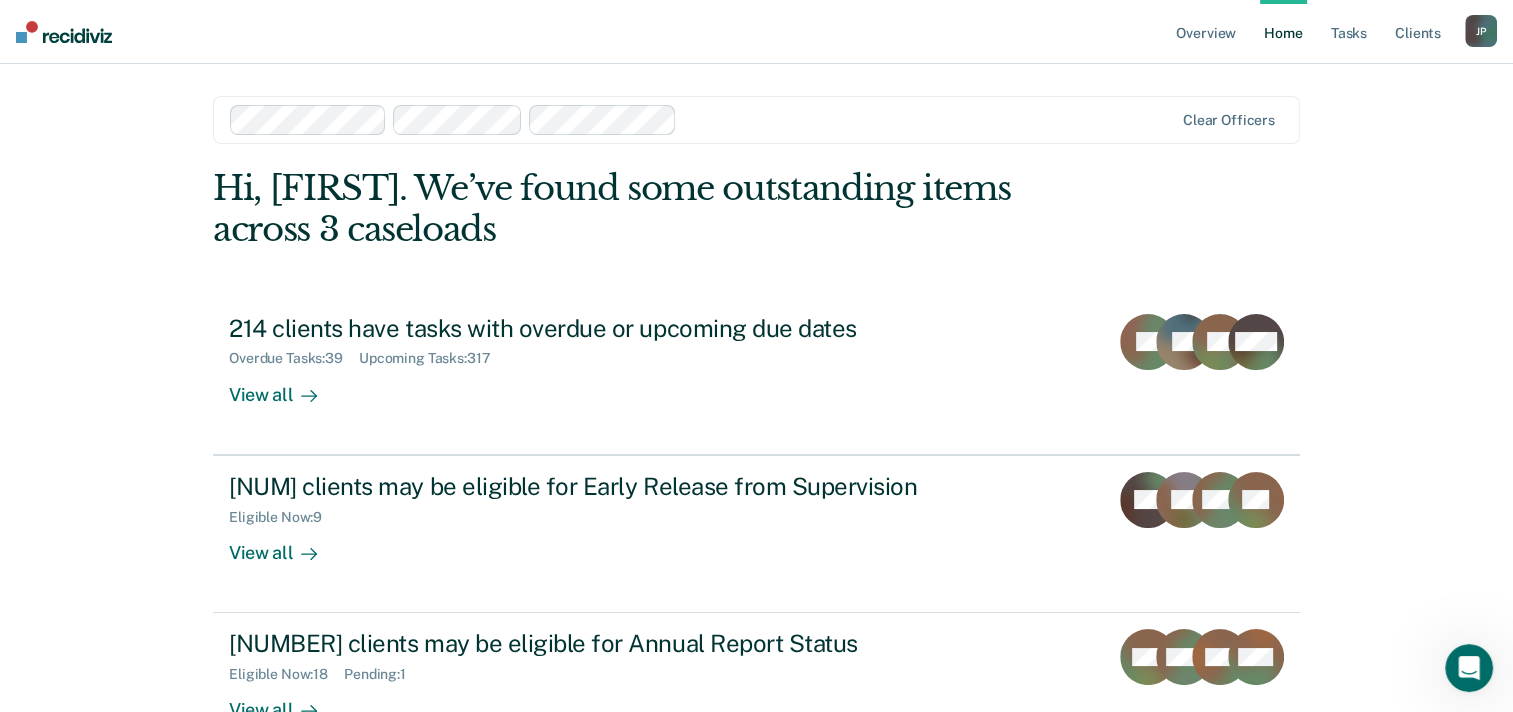 click at bounding box center (64, 32) 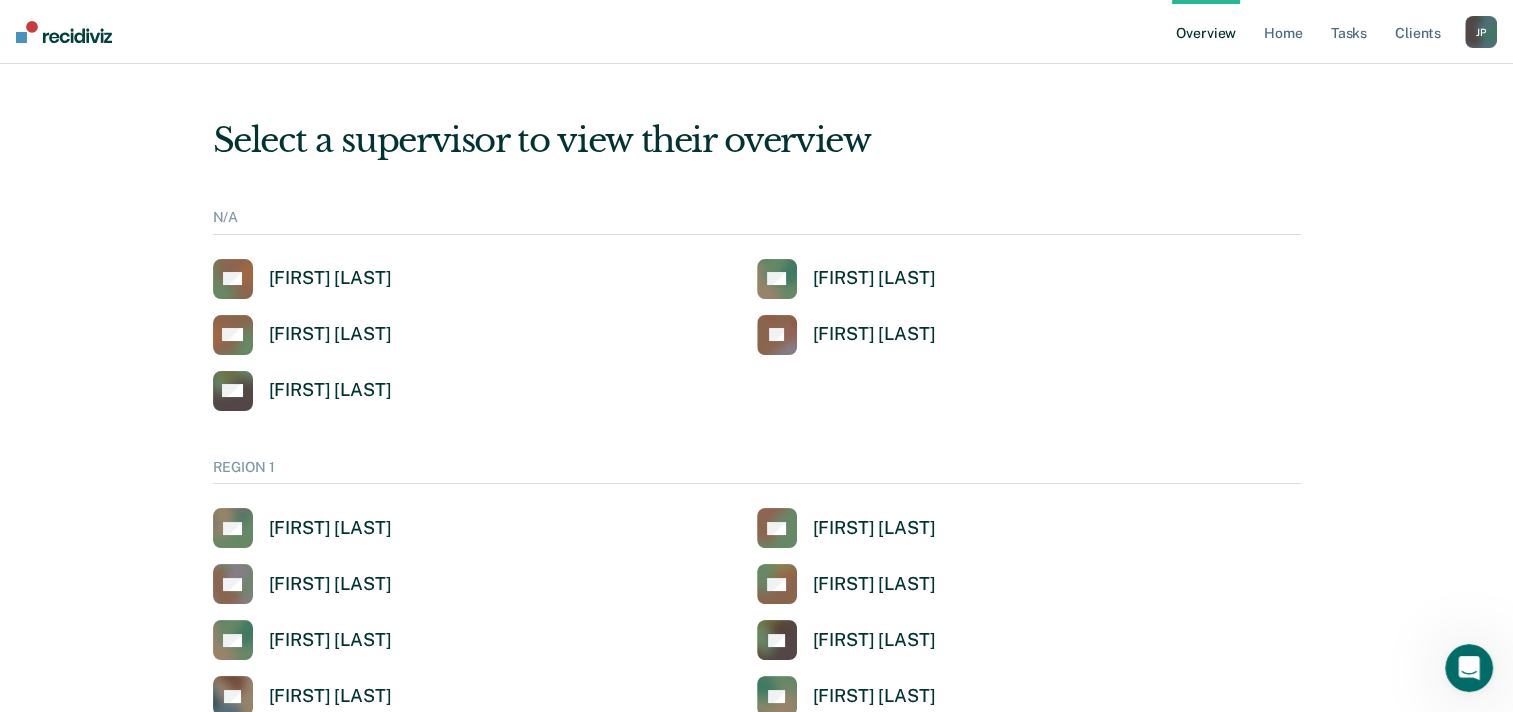 scroll, scrollTop: 0, scrollLeft: 0, axis: both 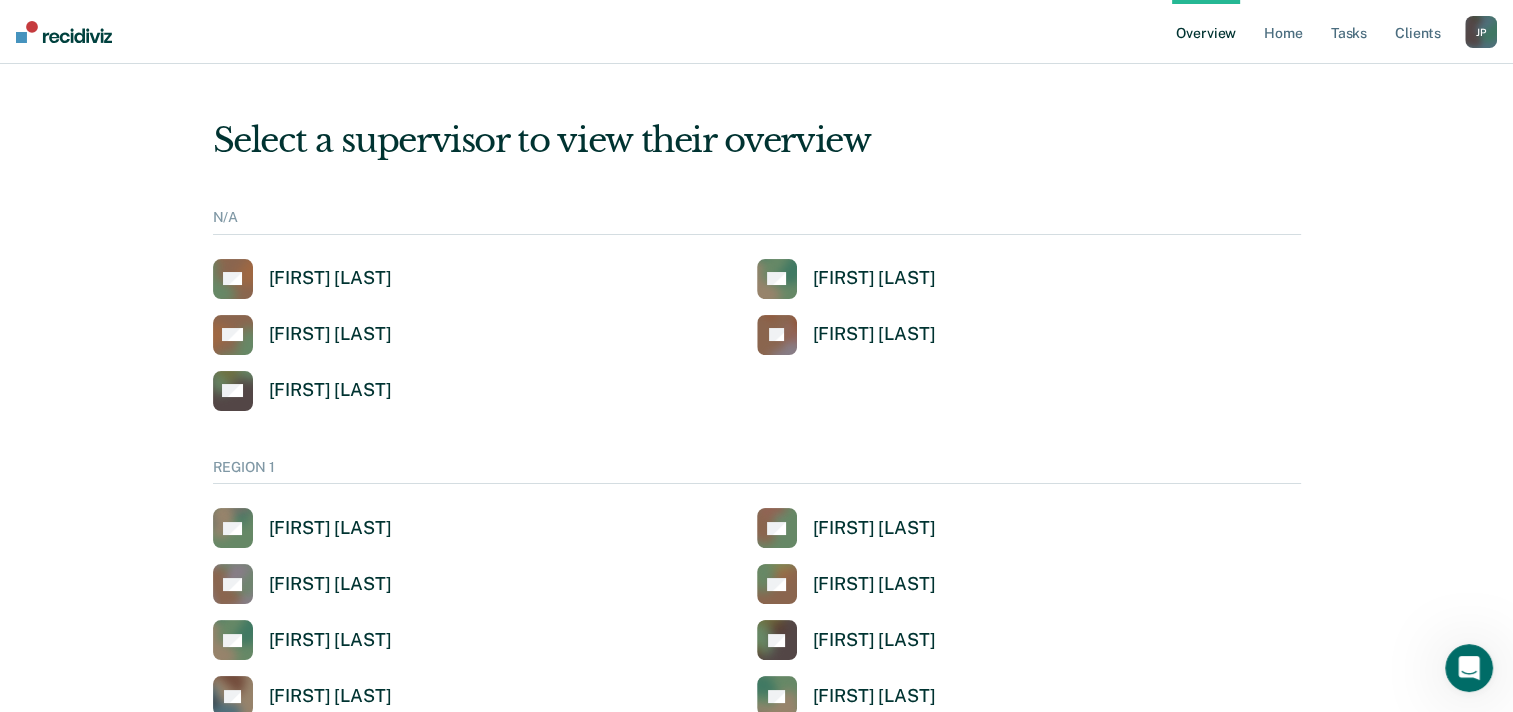 click 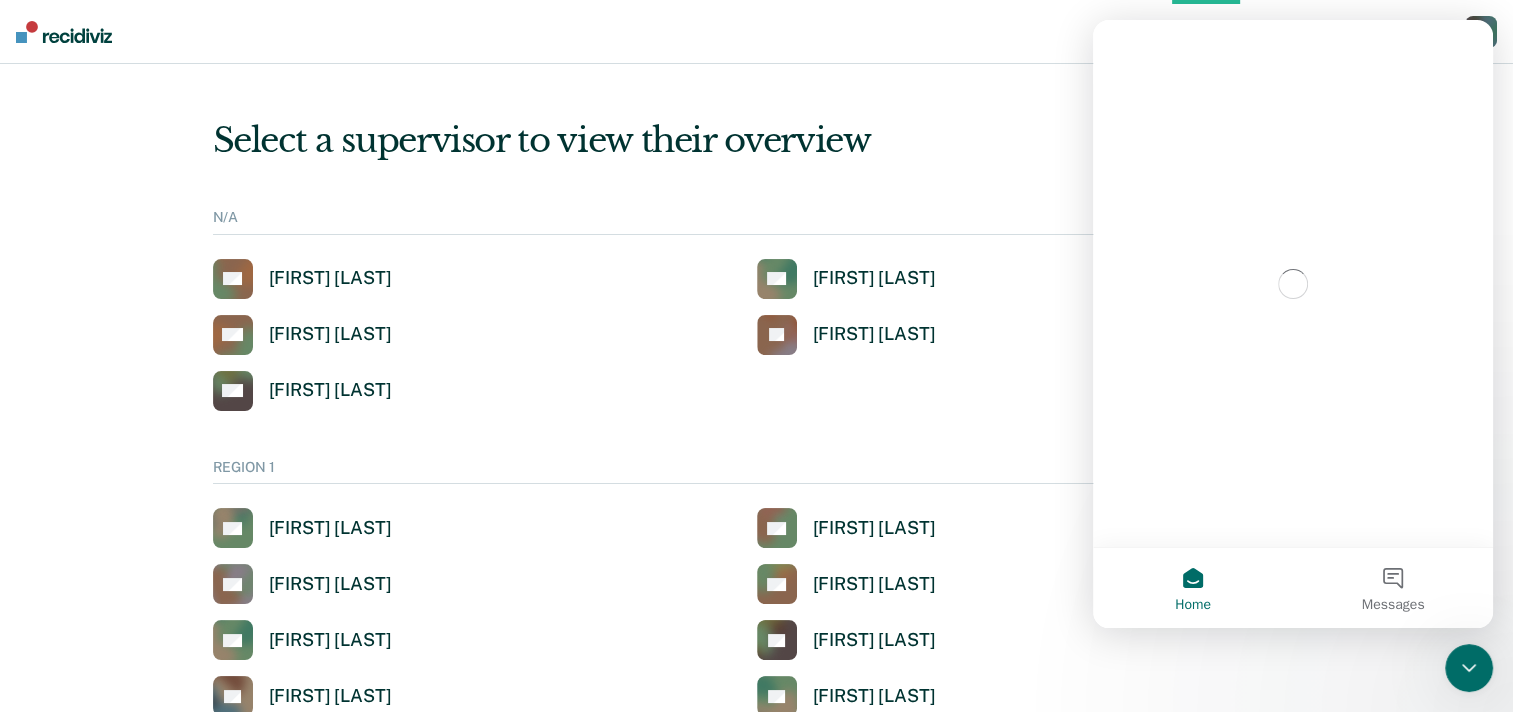 scroll, scrollTop: 0, scrollLeft: 0, axis: both 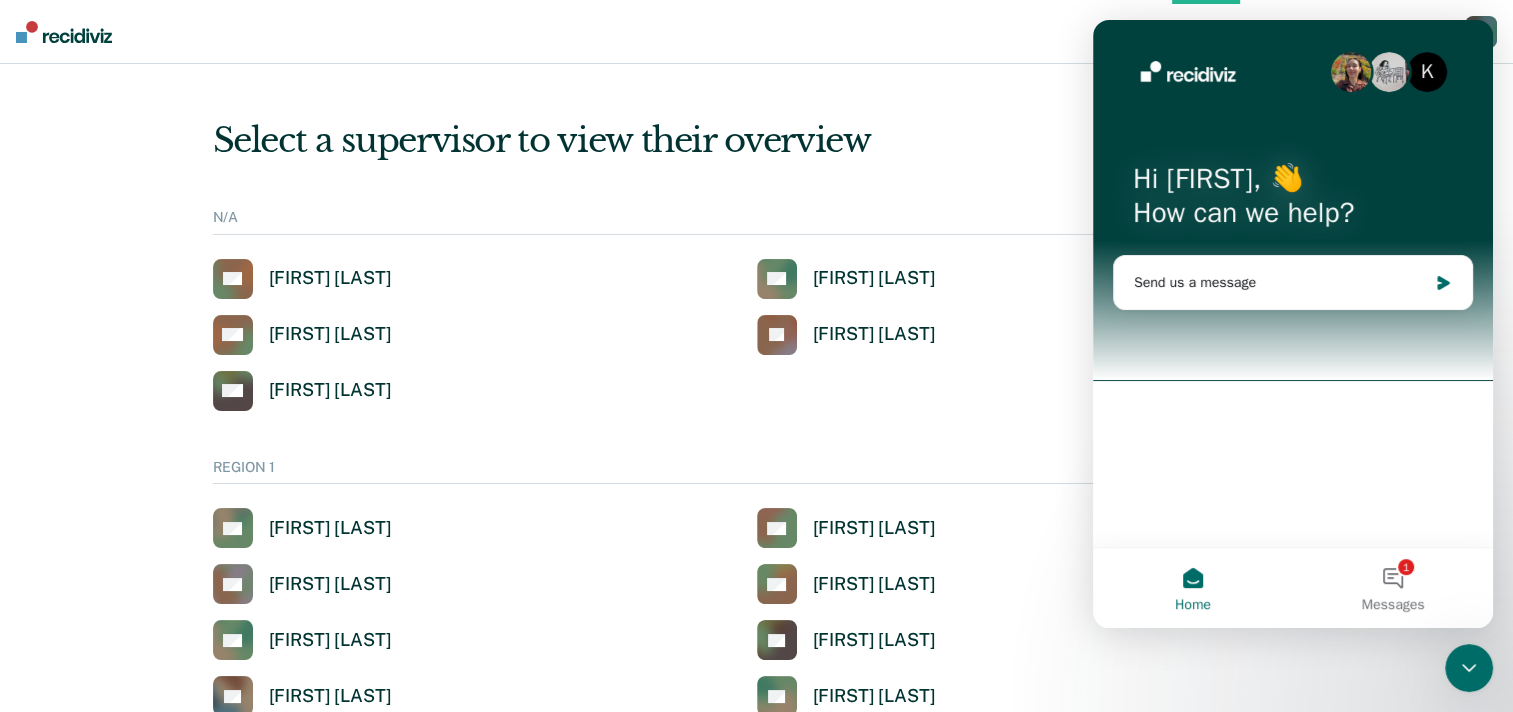 click on "👋 How can we help? Send us a message" at bounding box center [1293, 283] 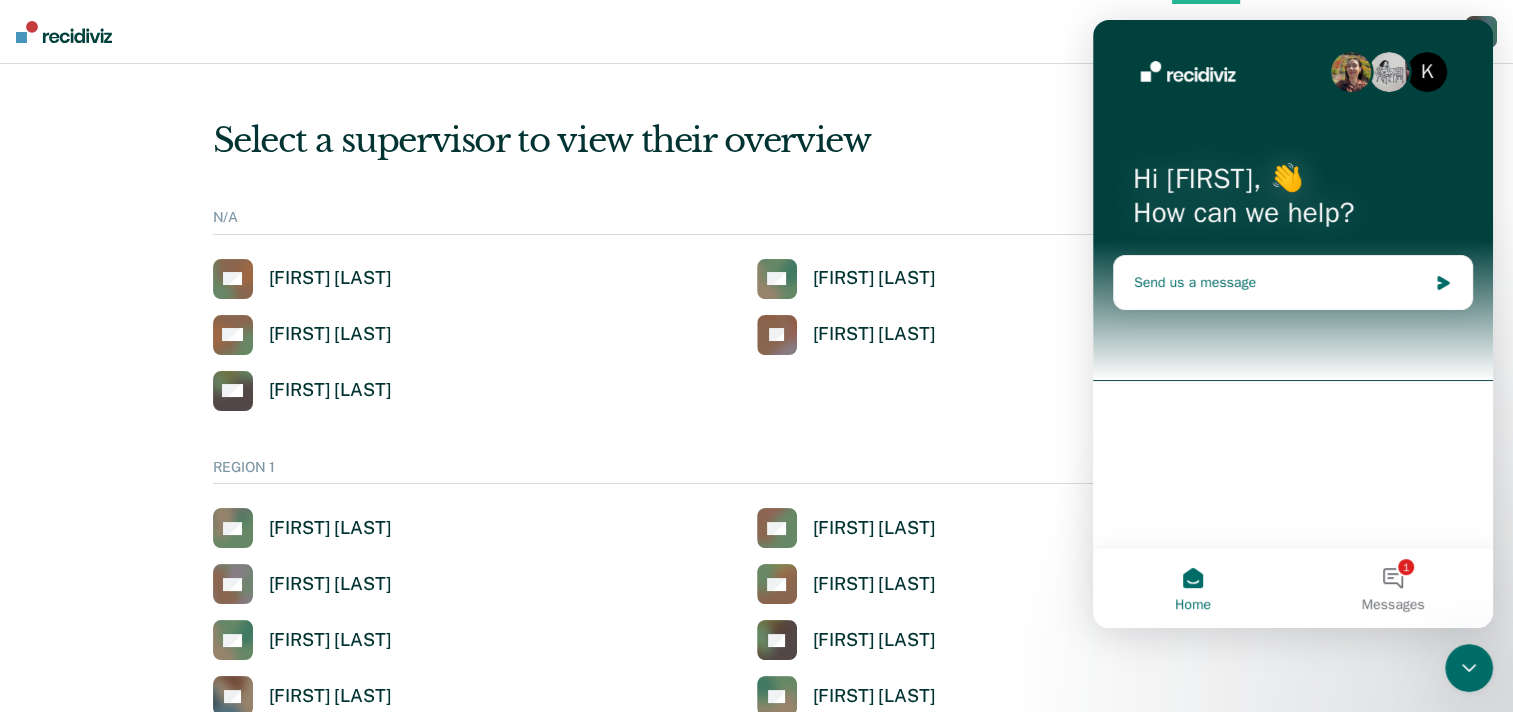 click on "Send us a message" at bounding box center (1280, 282) 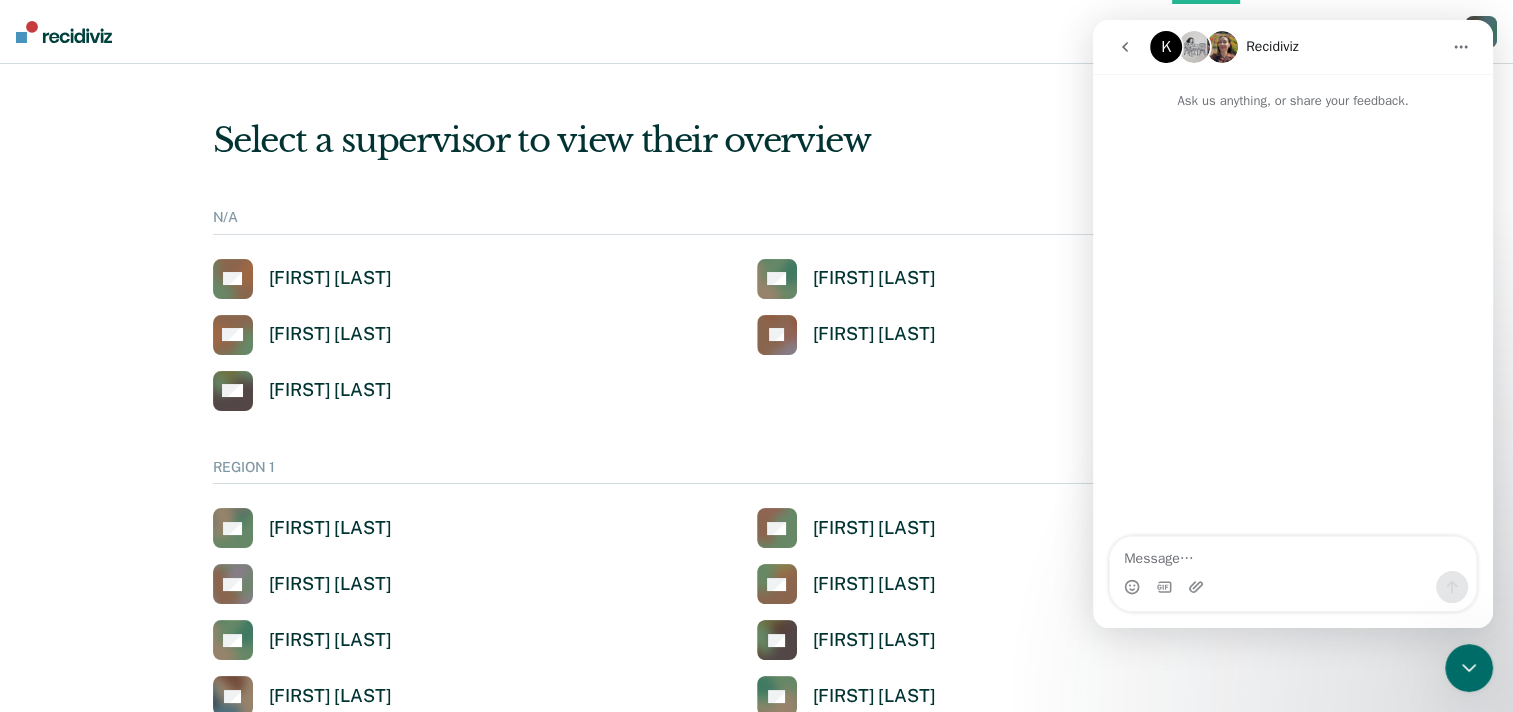 click at bounding box center [1293, 554] 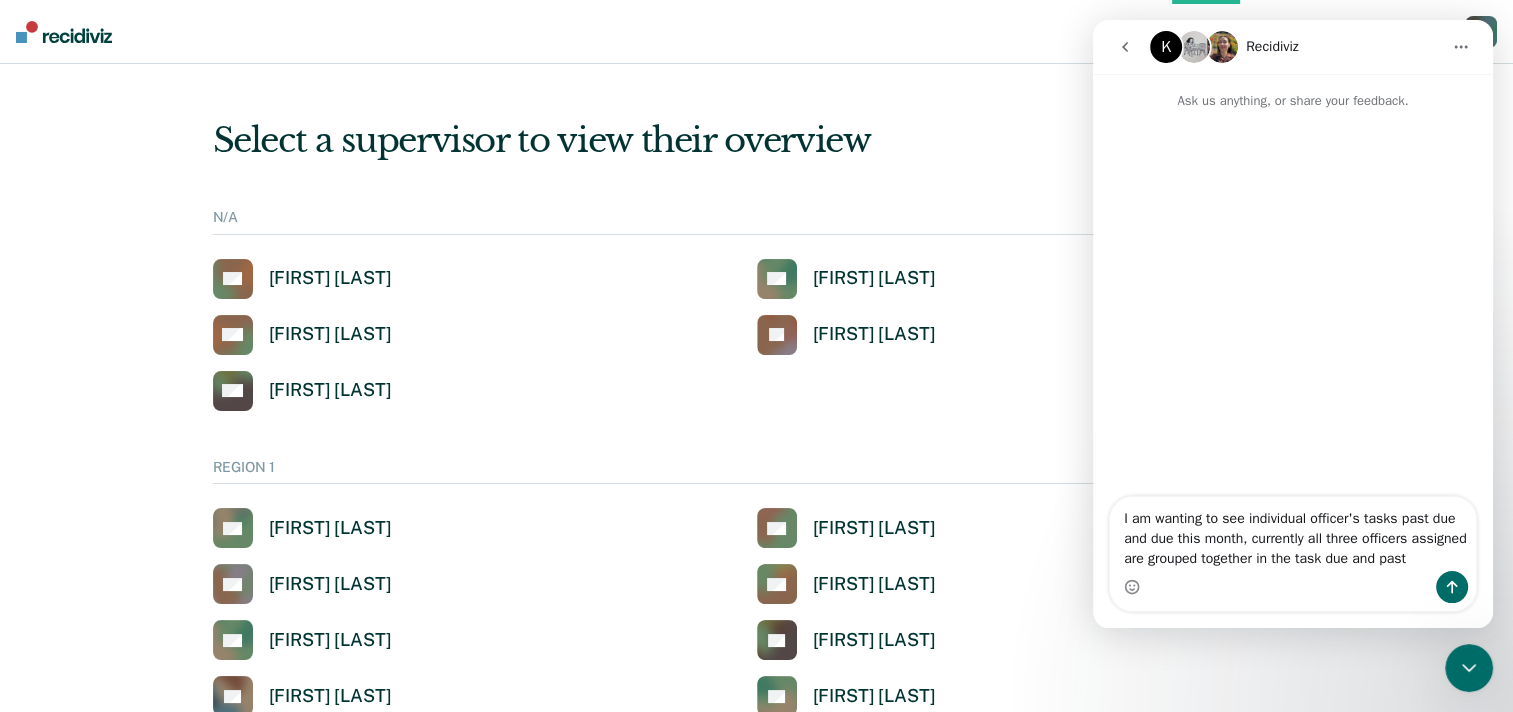 type on "I am wanting to see individual officer's tasks past due and due this month, currently all three officers assigned are grouped together in the task due and past due" 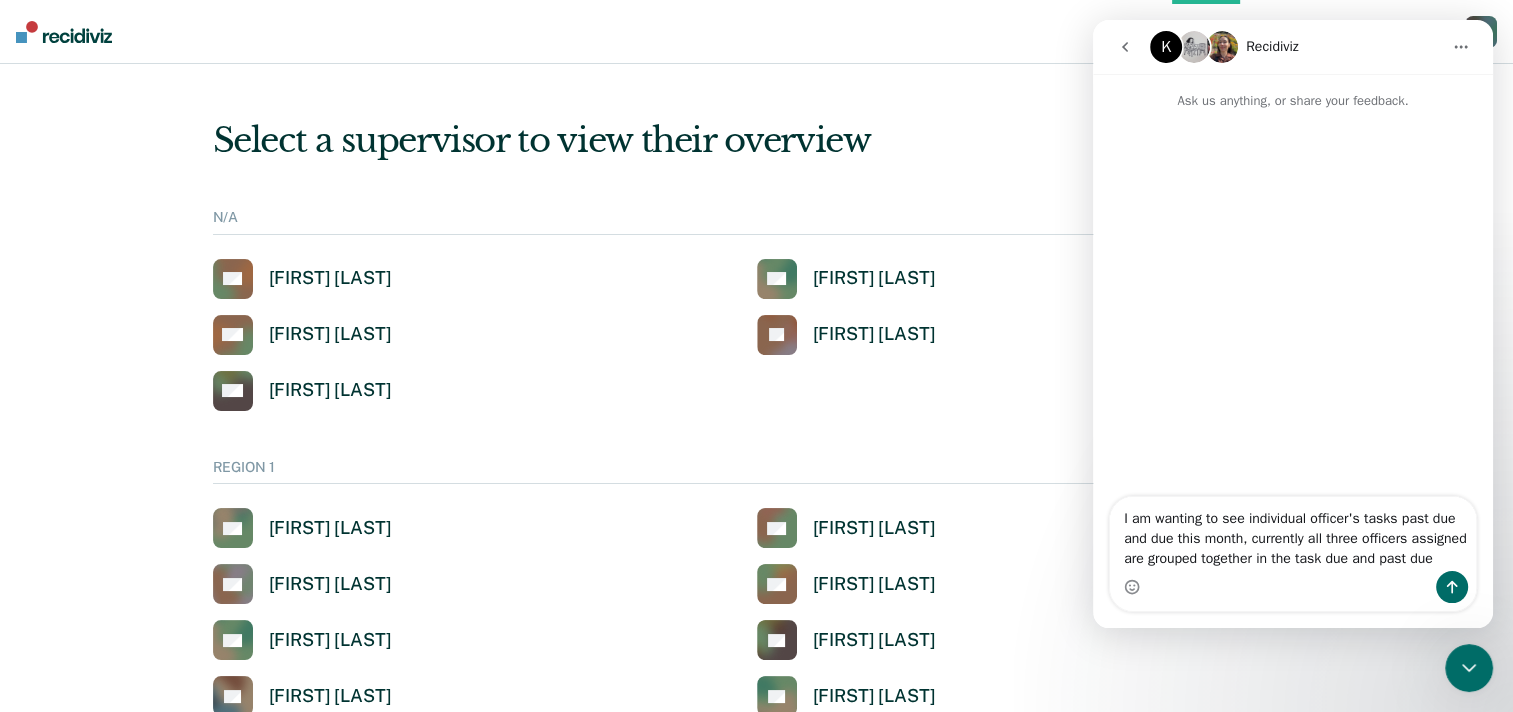 type 